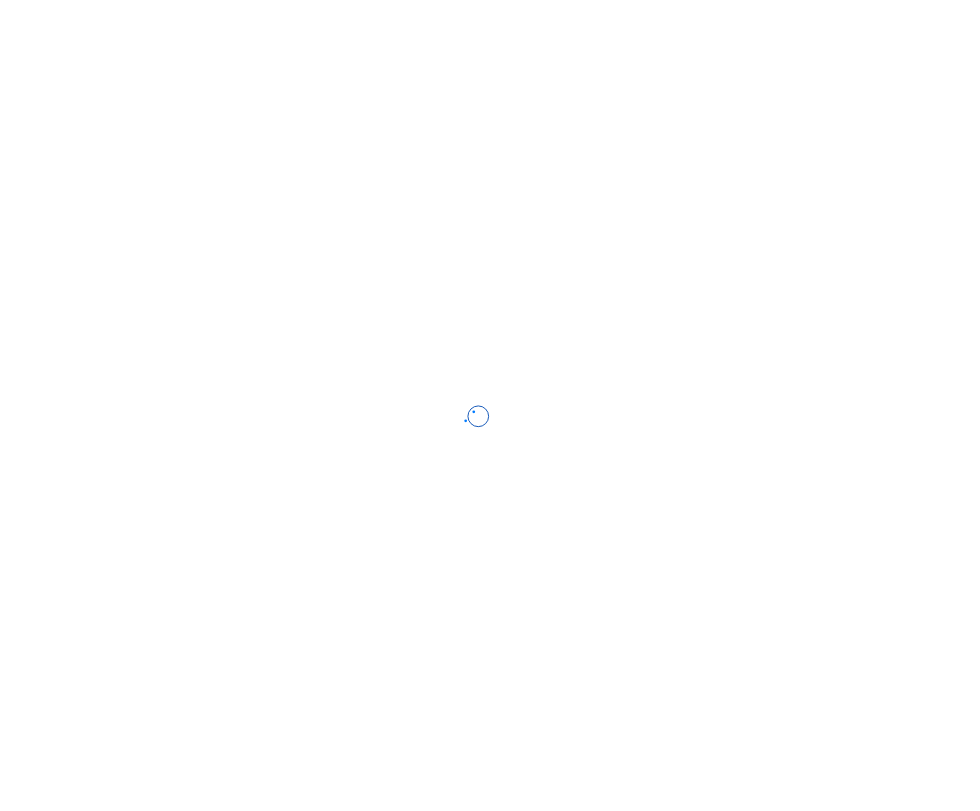 scroll, scrollTop: 0, scrollLeft: 0, axis: both 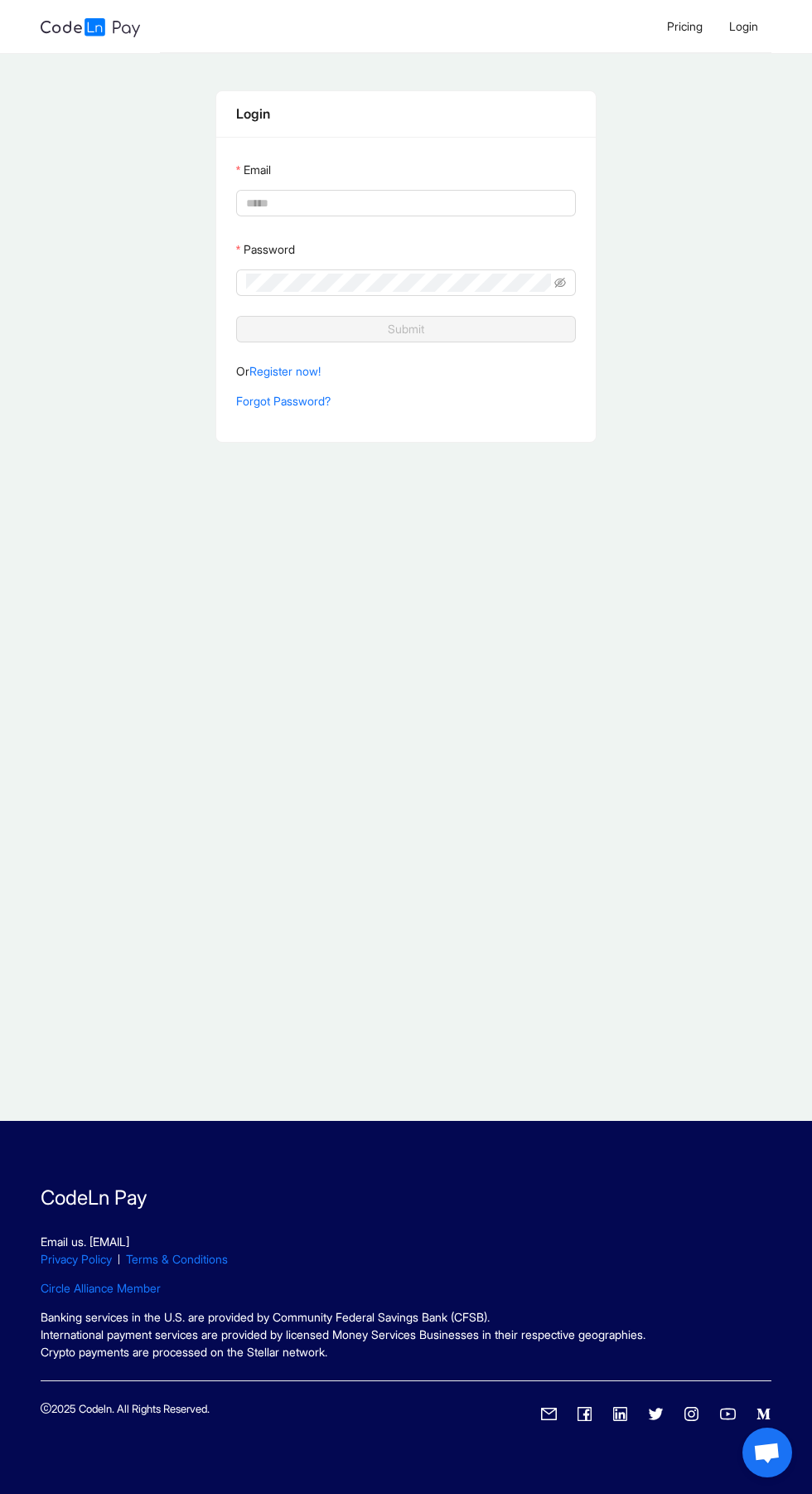 click on "Email" at bounding box center [404, 203] 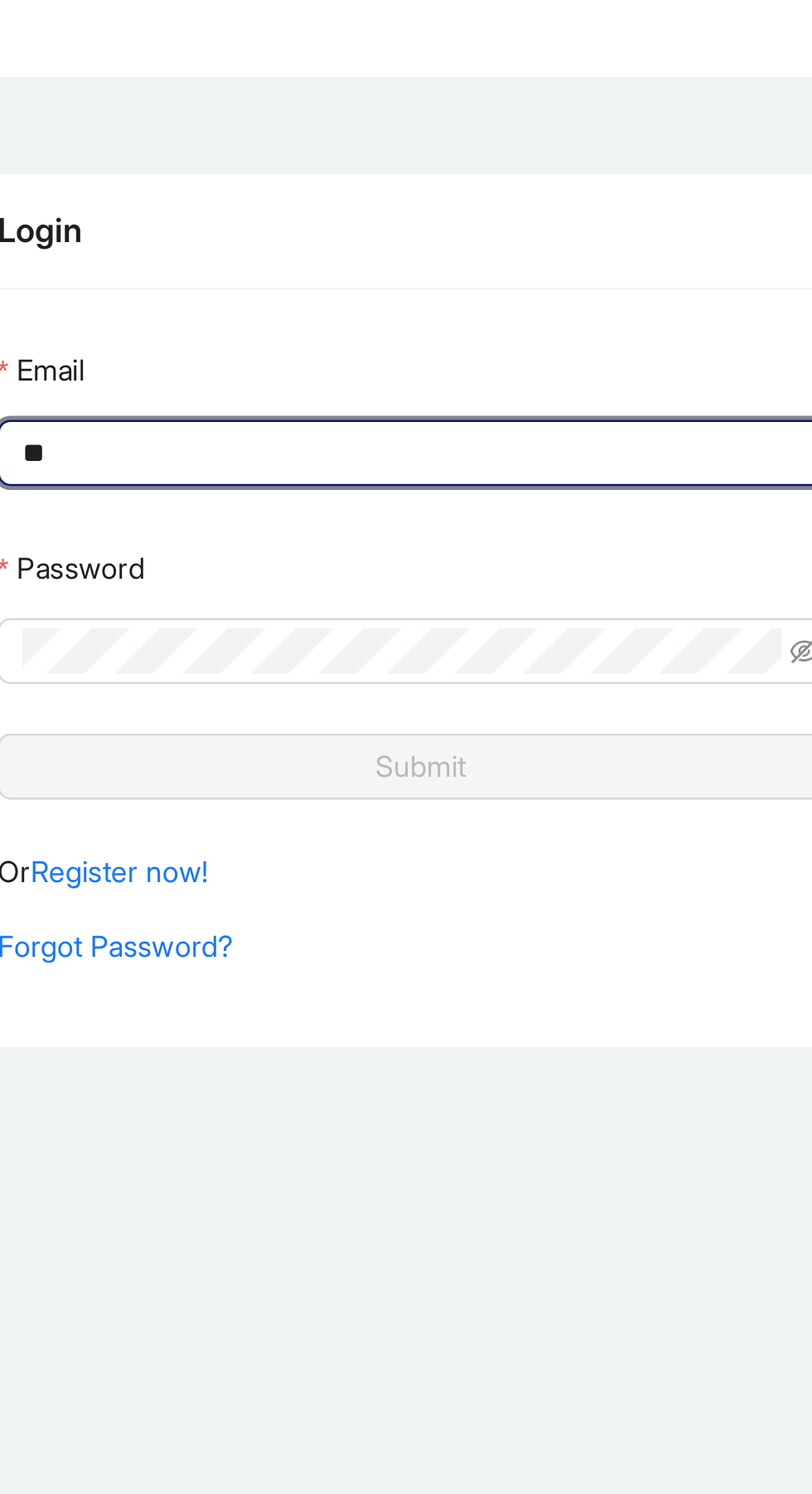 type on "***" 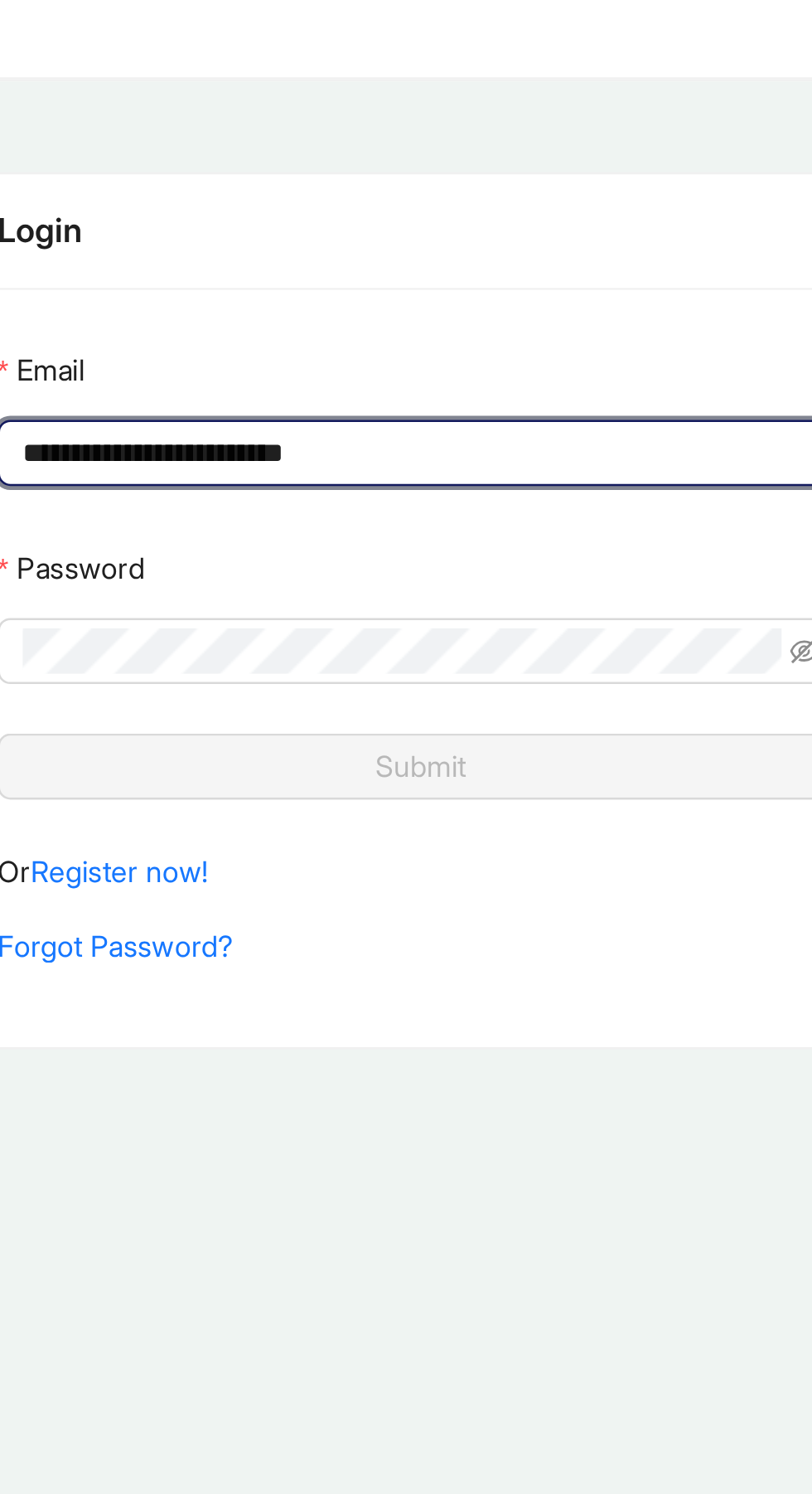 type on "**********" 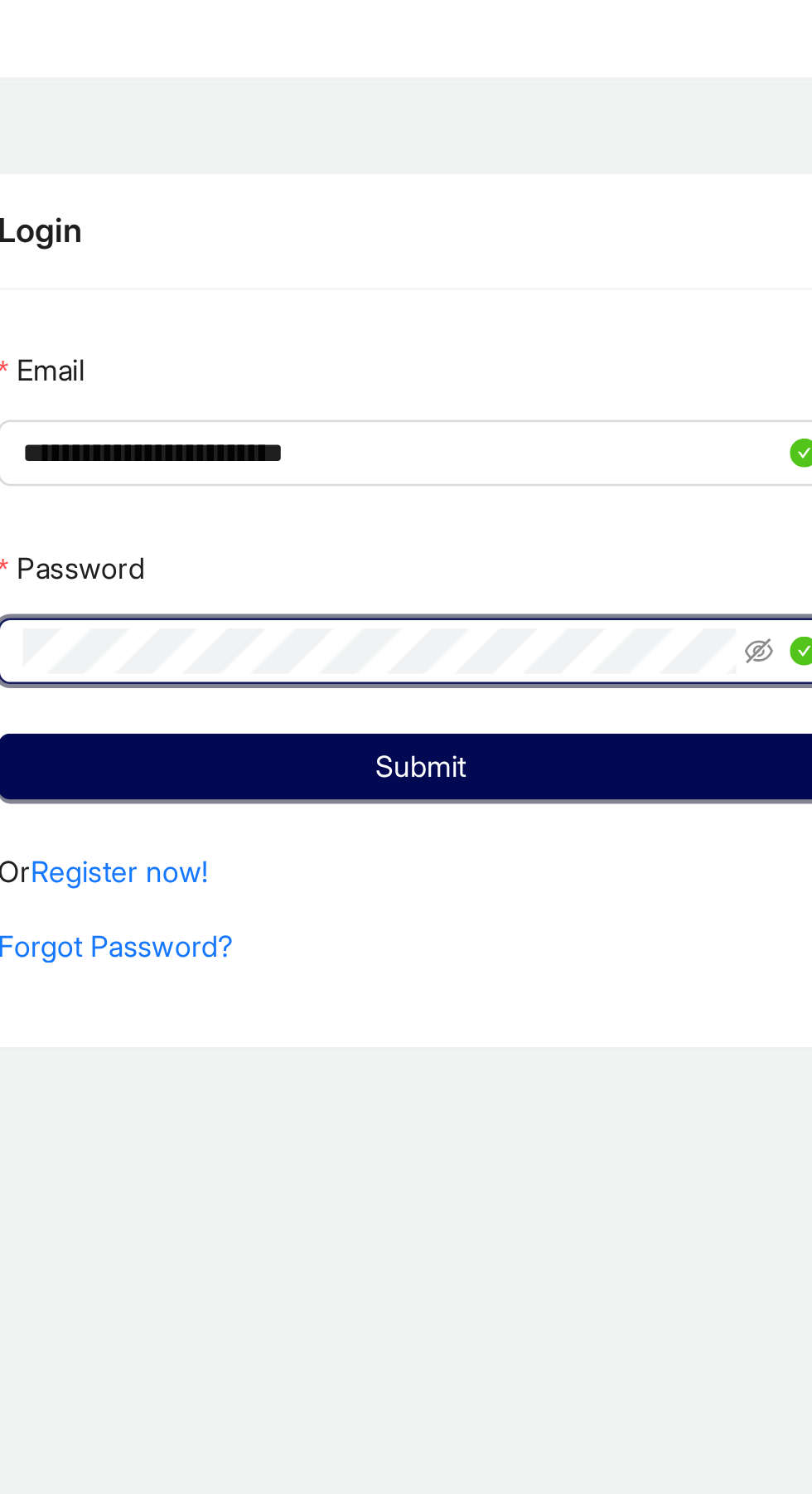 click on "Submit" 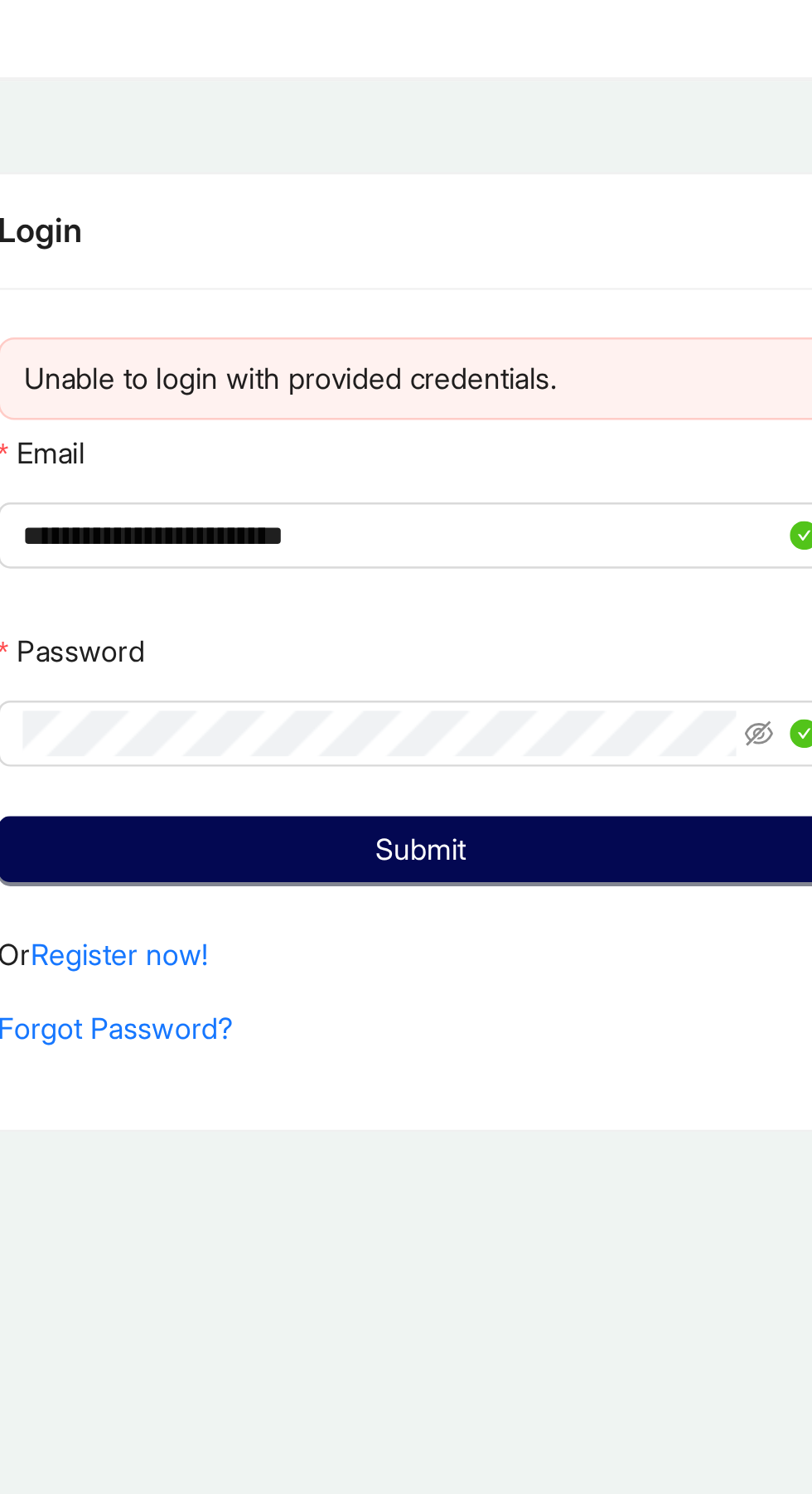 click 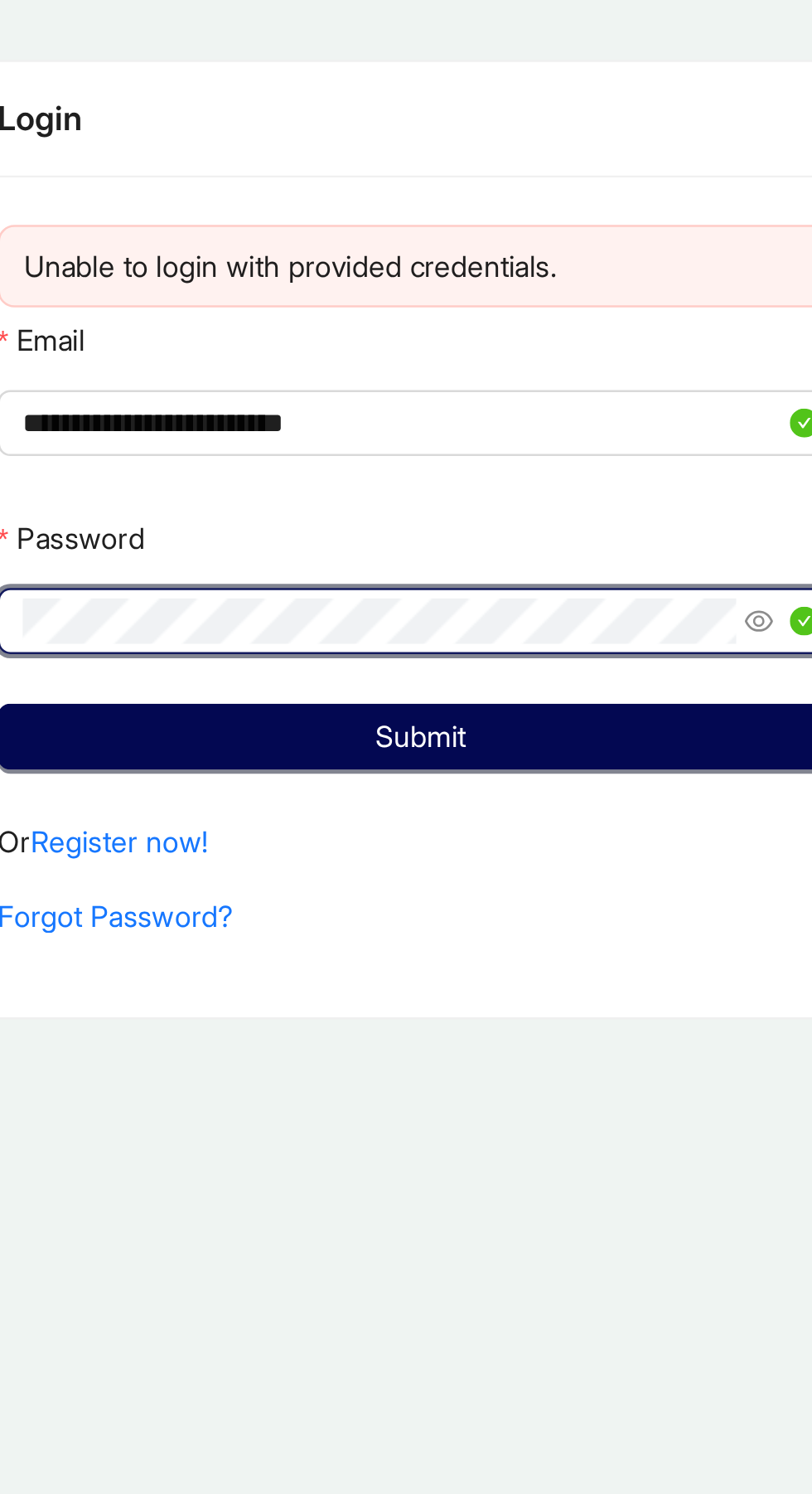 click on "Submit" 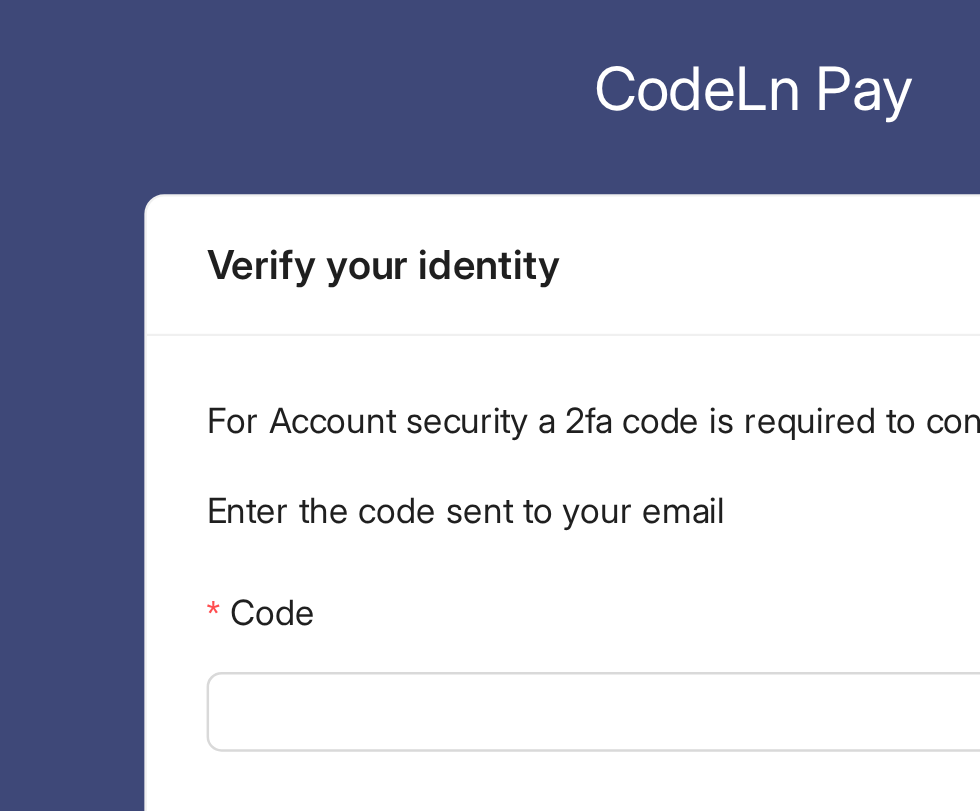 click on "Code" at bounding box center [488, 366] 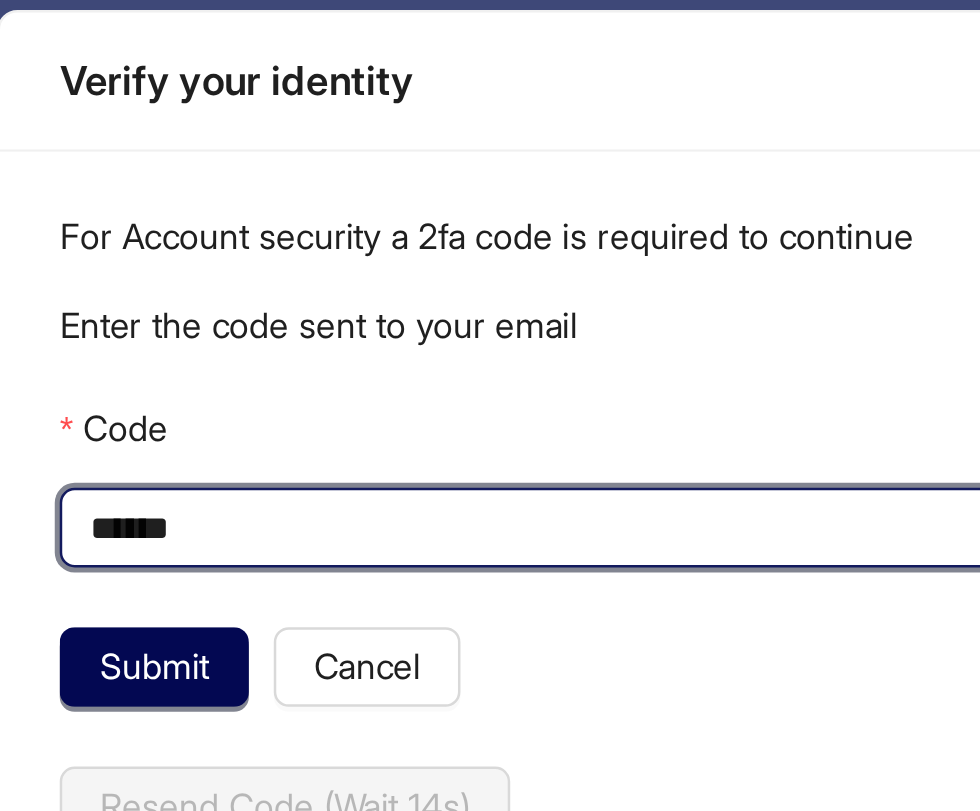 type on "******" 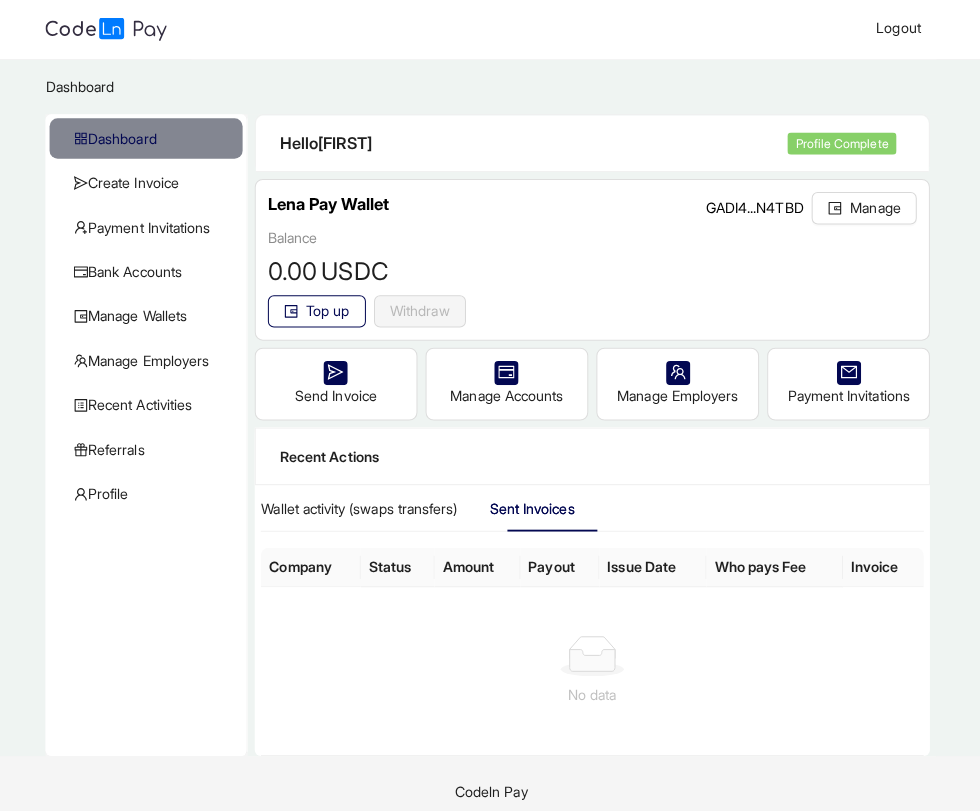 click on "Payment Invitations" 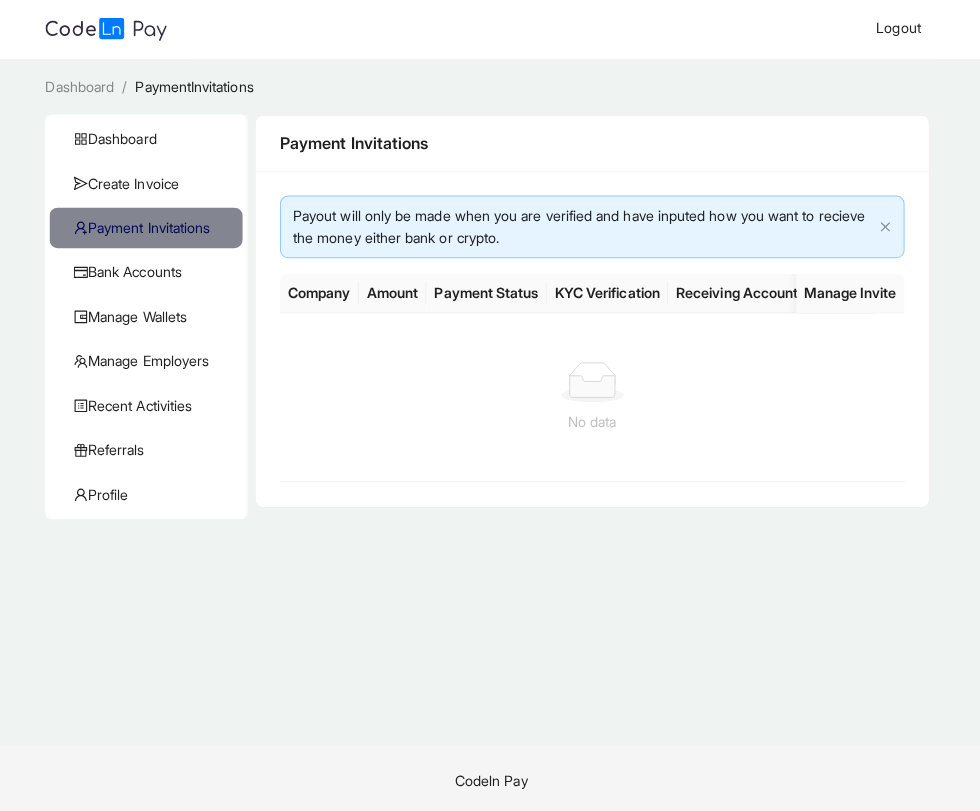 click on "Payout will only be made when you are verified and have inputed how you want to recieve the money either bank or crypto." at bounding box center [580, 229] 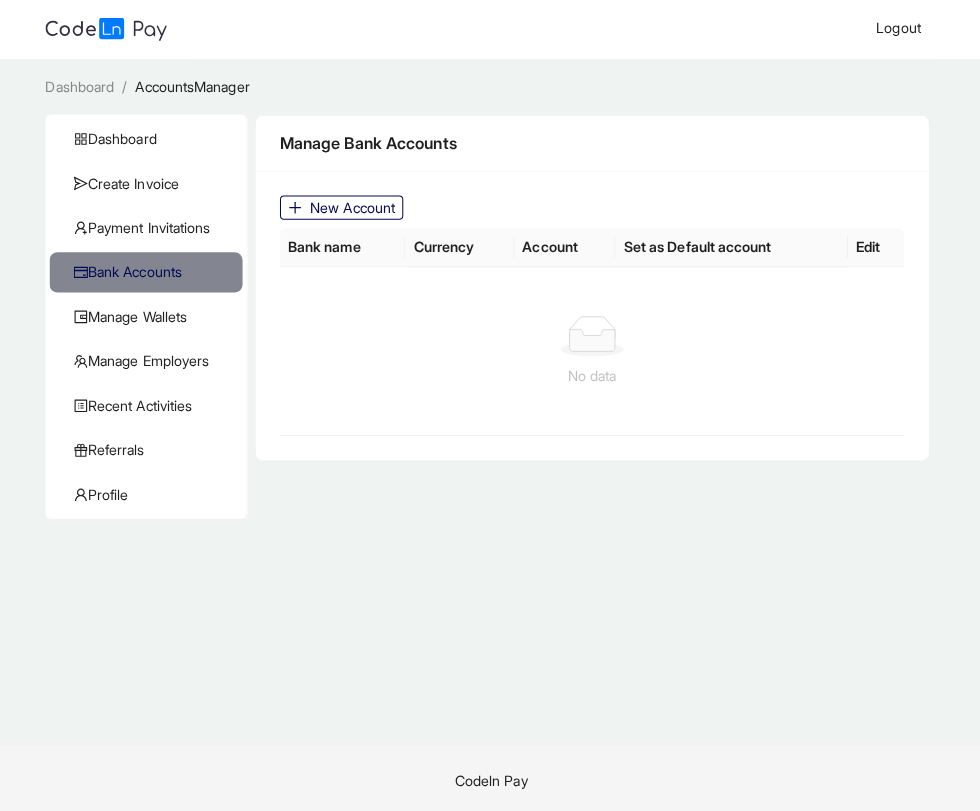 click on "Manage Wallets" 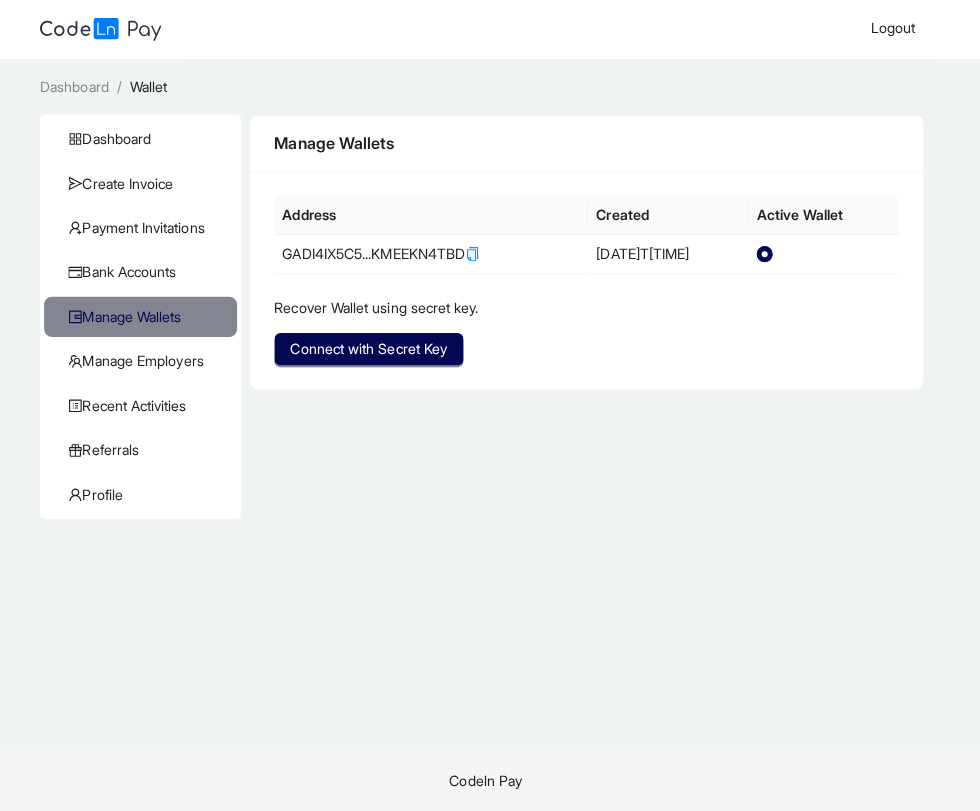 scroll, scrollTop: 0, scrollLeft: 0, axis: both 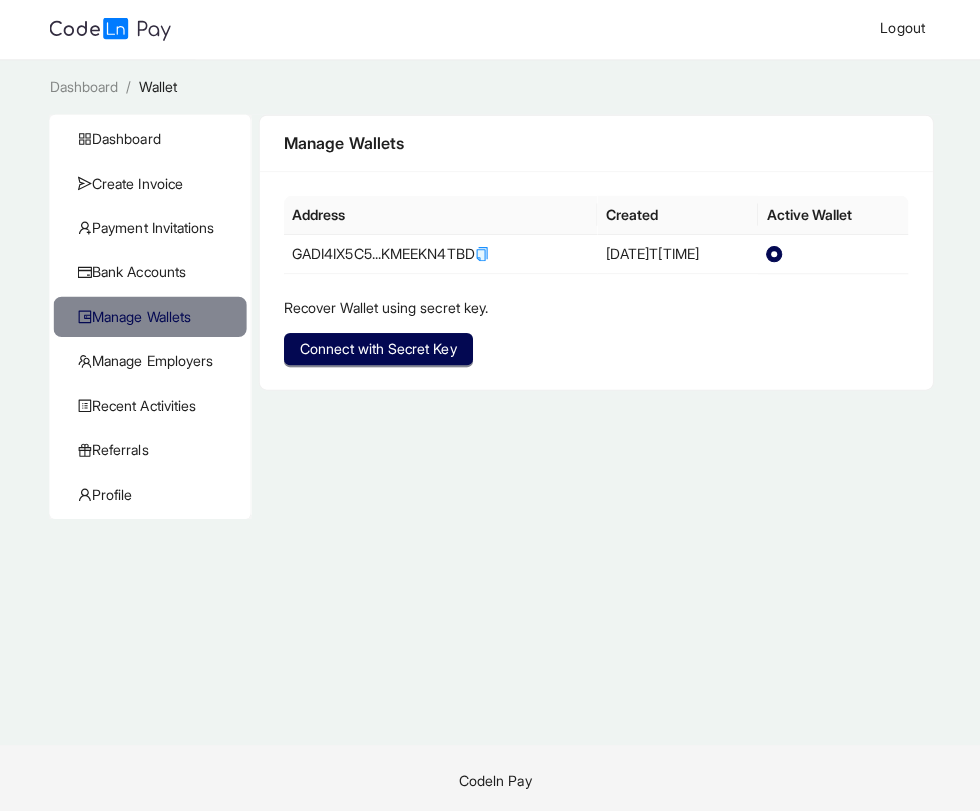click on "Dashboard" 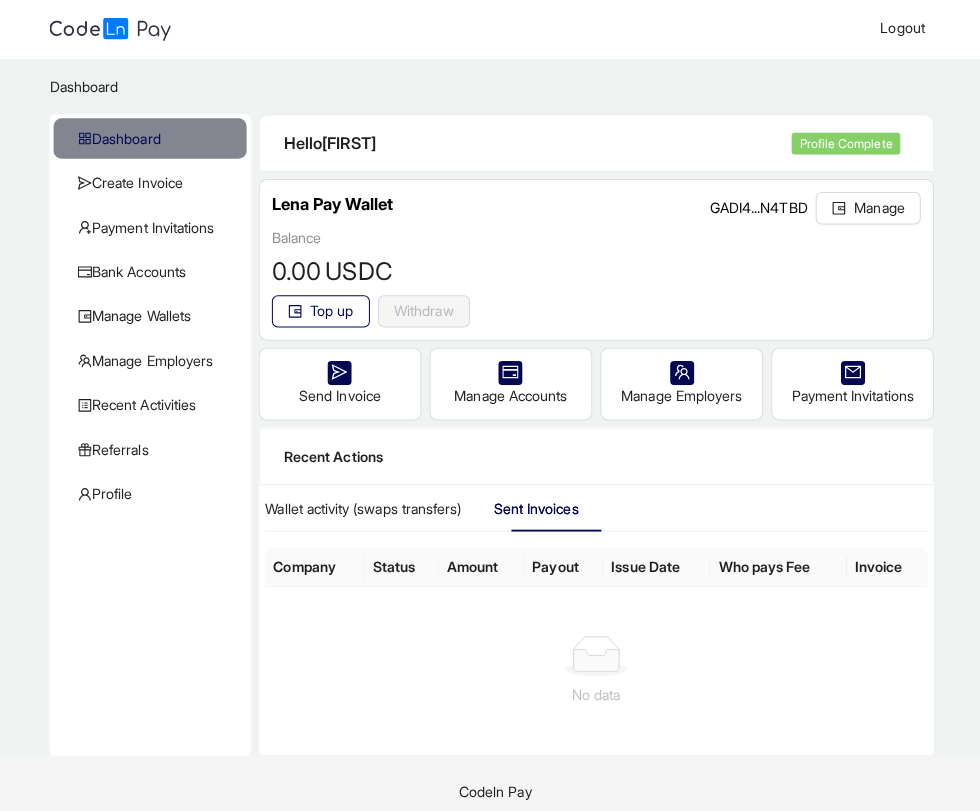 click on "Hello  Kevin  Profile Complete" at bounding box center [590, 147] 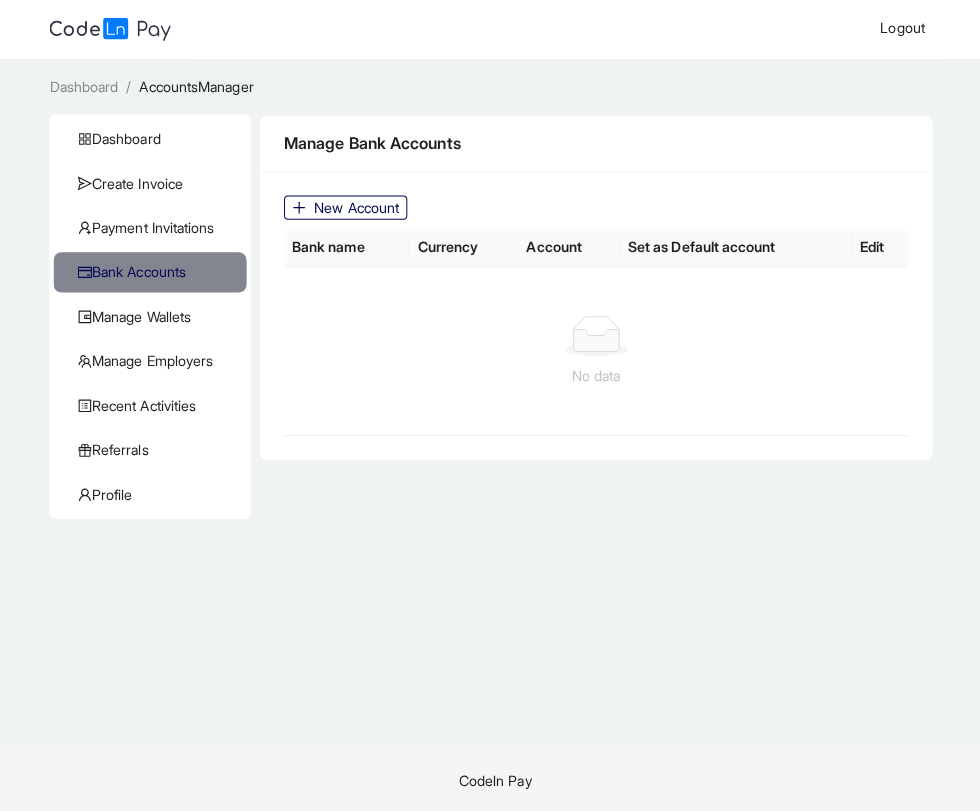 click on "Payment Invitations" 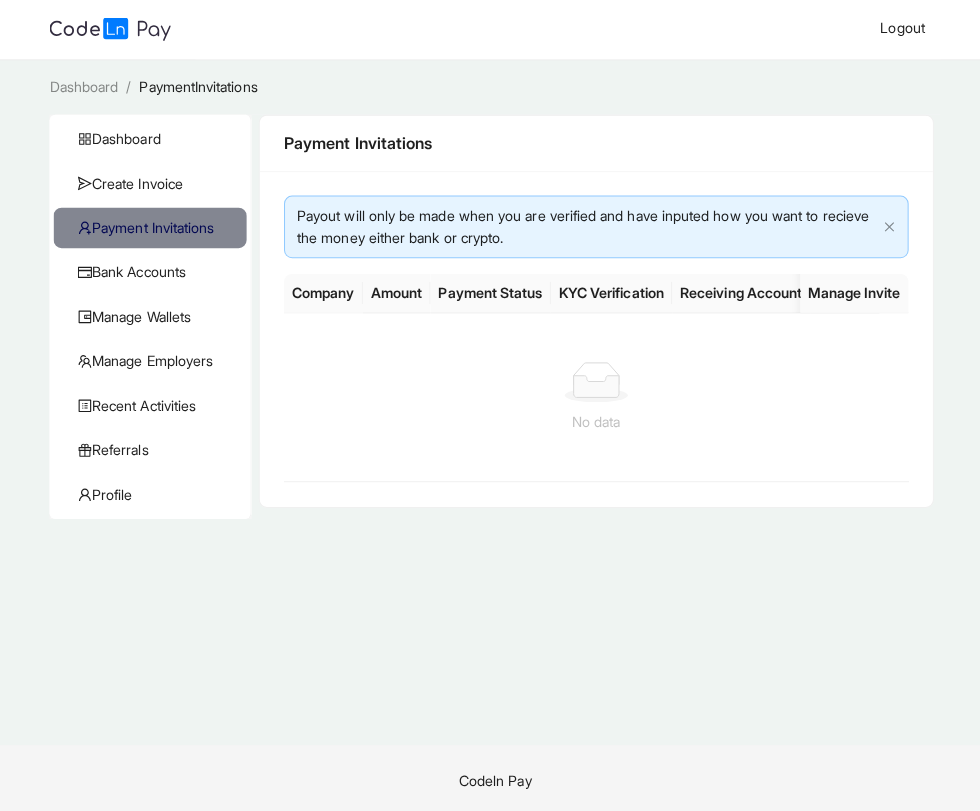 click on "Dashboard" 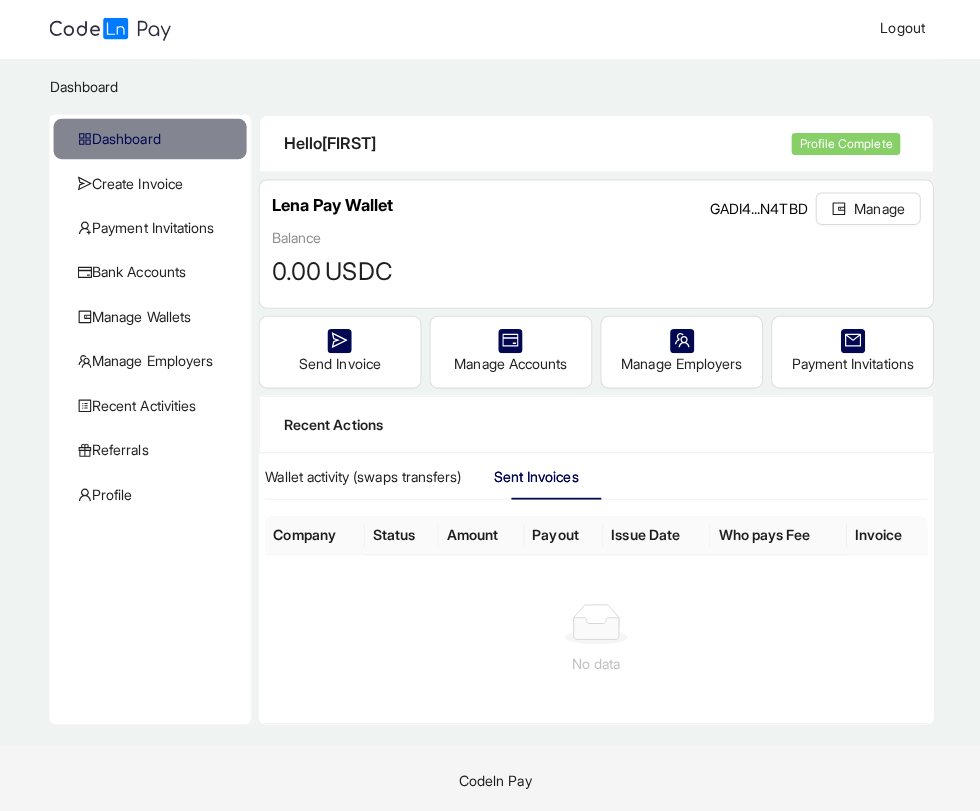 click on "Create Invoice" 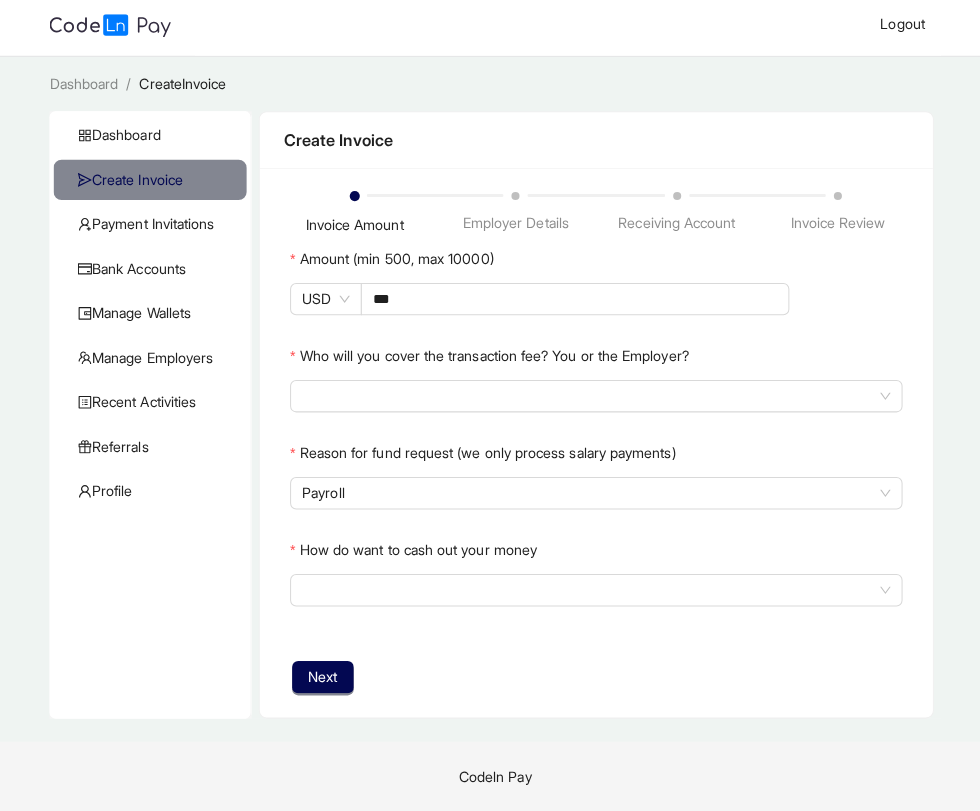 scroll, scrollTop: 122, scrollLeft: 0, axis: vertical 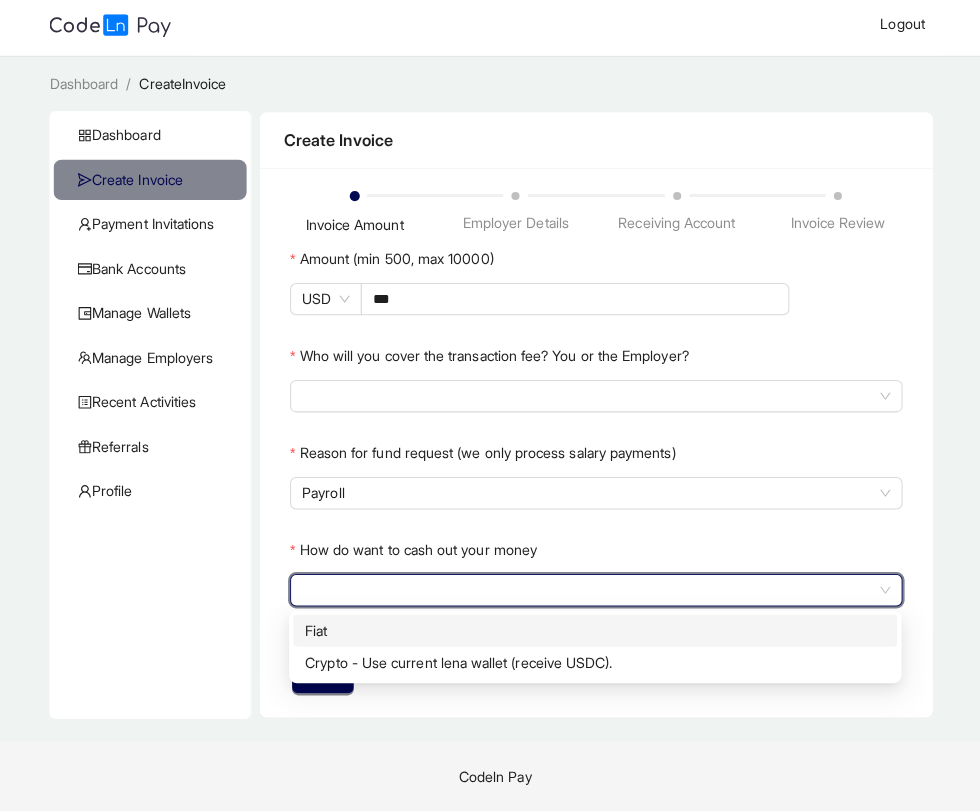 click on "Crypto - Use current lena wallet (receive USDC)." at bounding box center [589, 664] 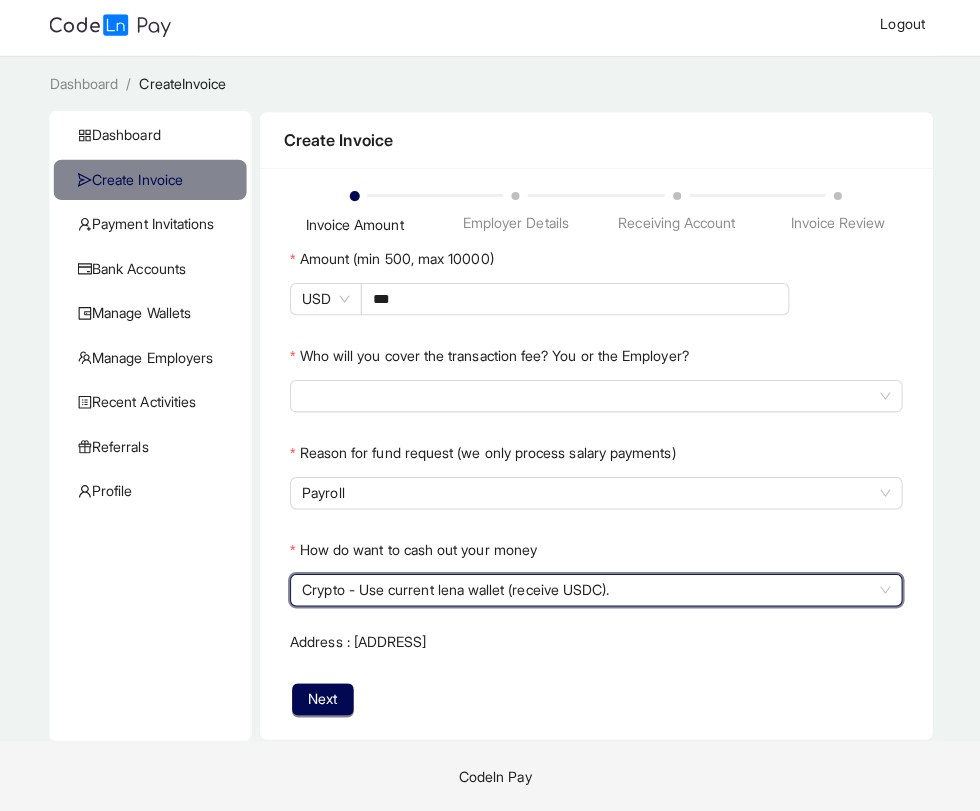 click on "Manage Wallets" 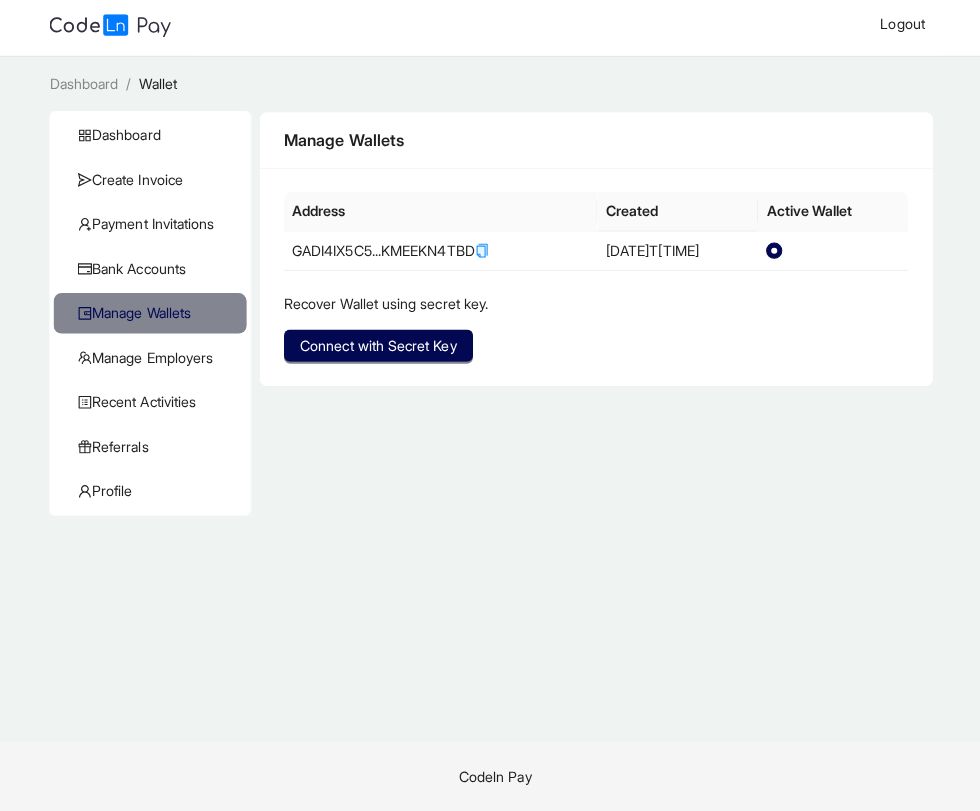 scroll, scrollTop: 0, scrollLeft: 0, axis: both 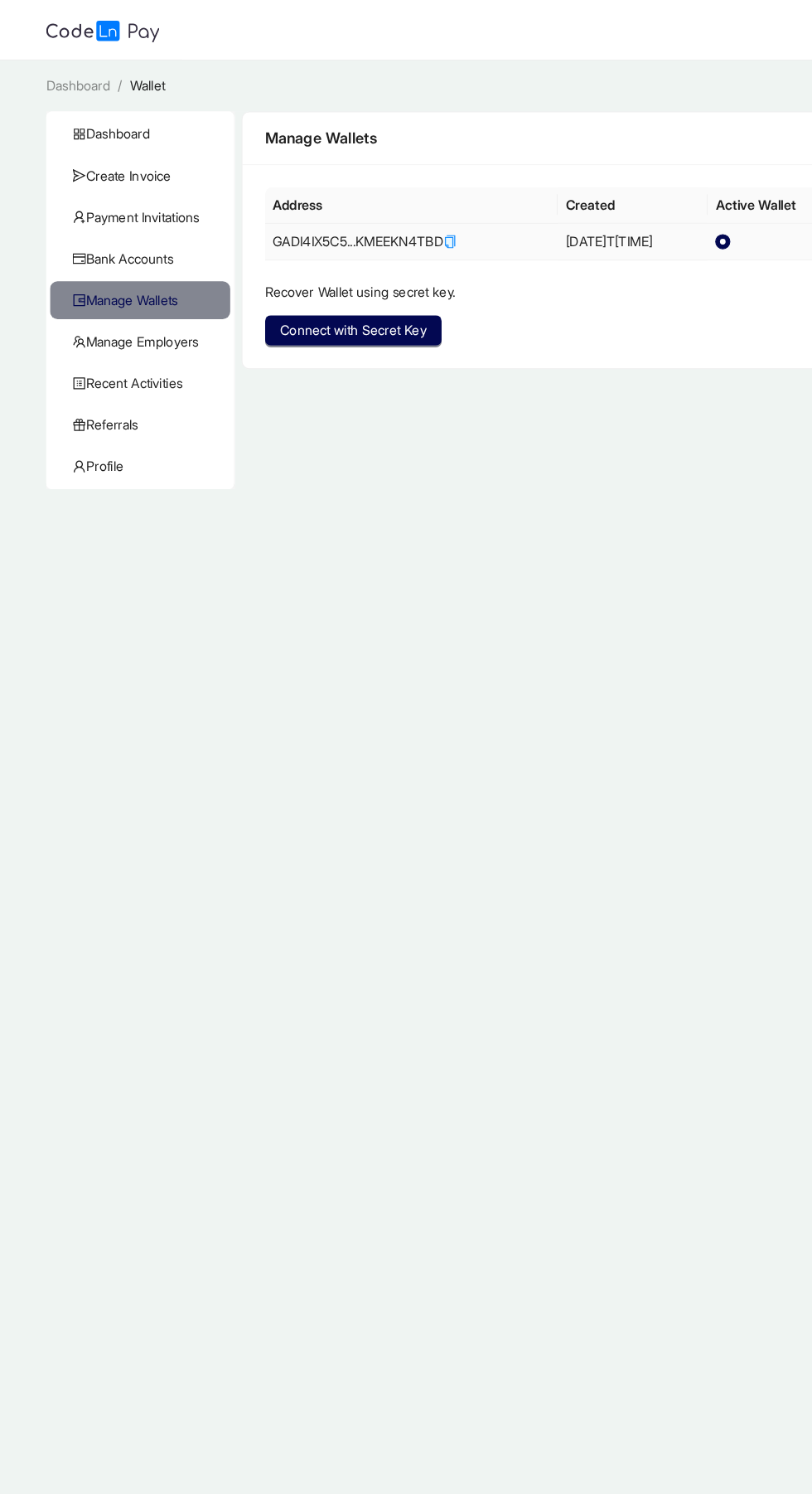 click on "Profile" 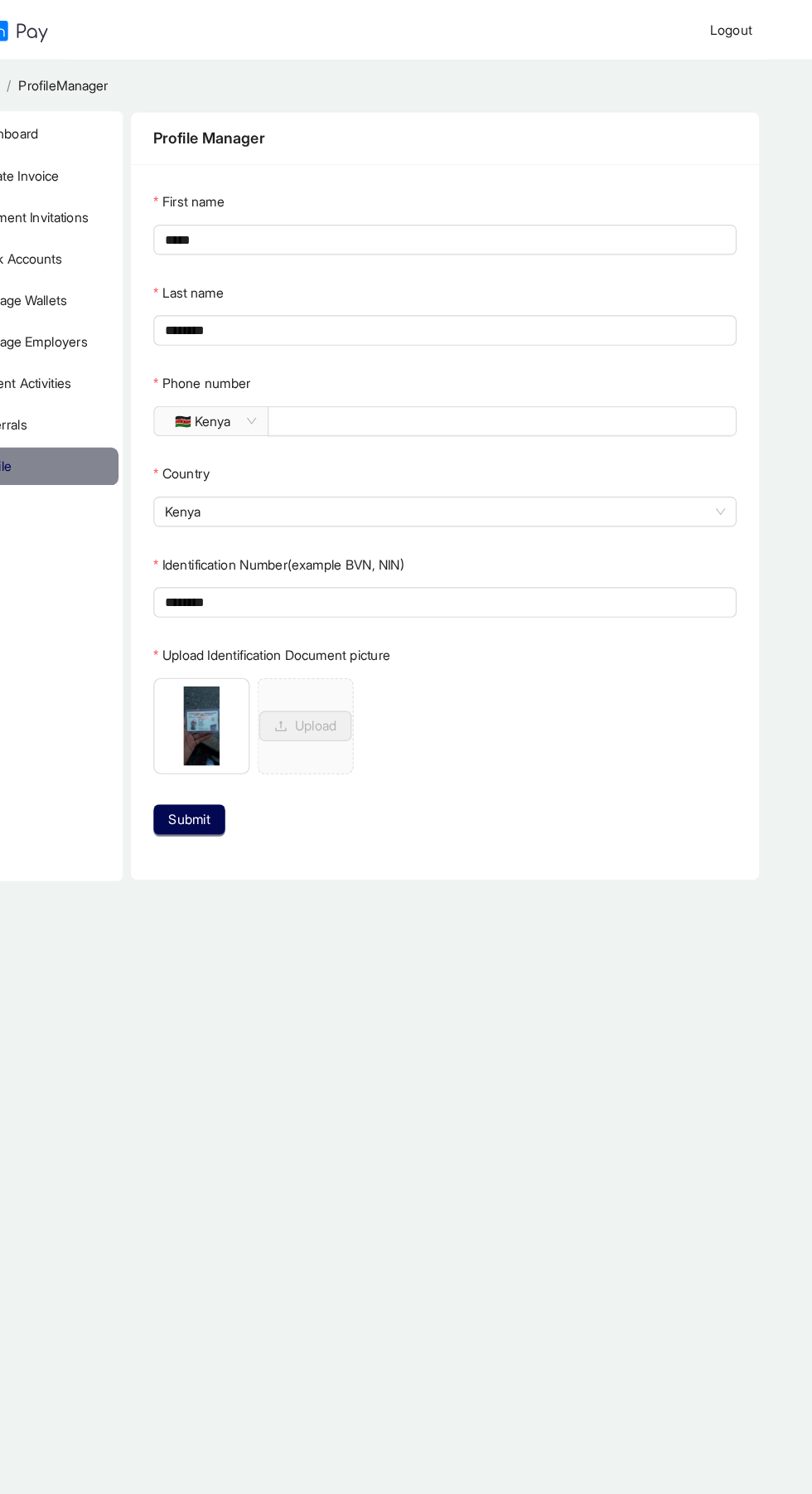 scroll, scrollTop: 0, scrollLeft: 0, axis: both 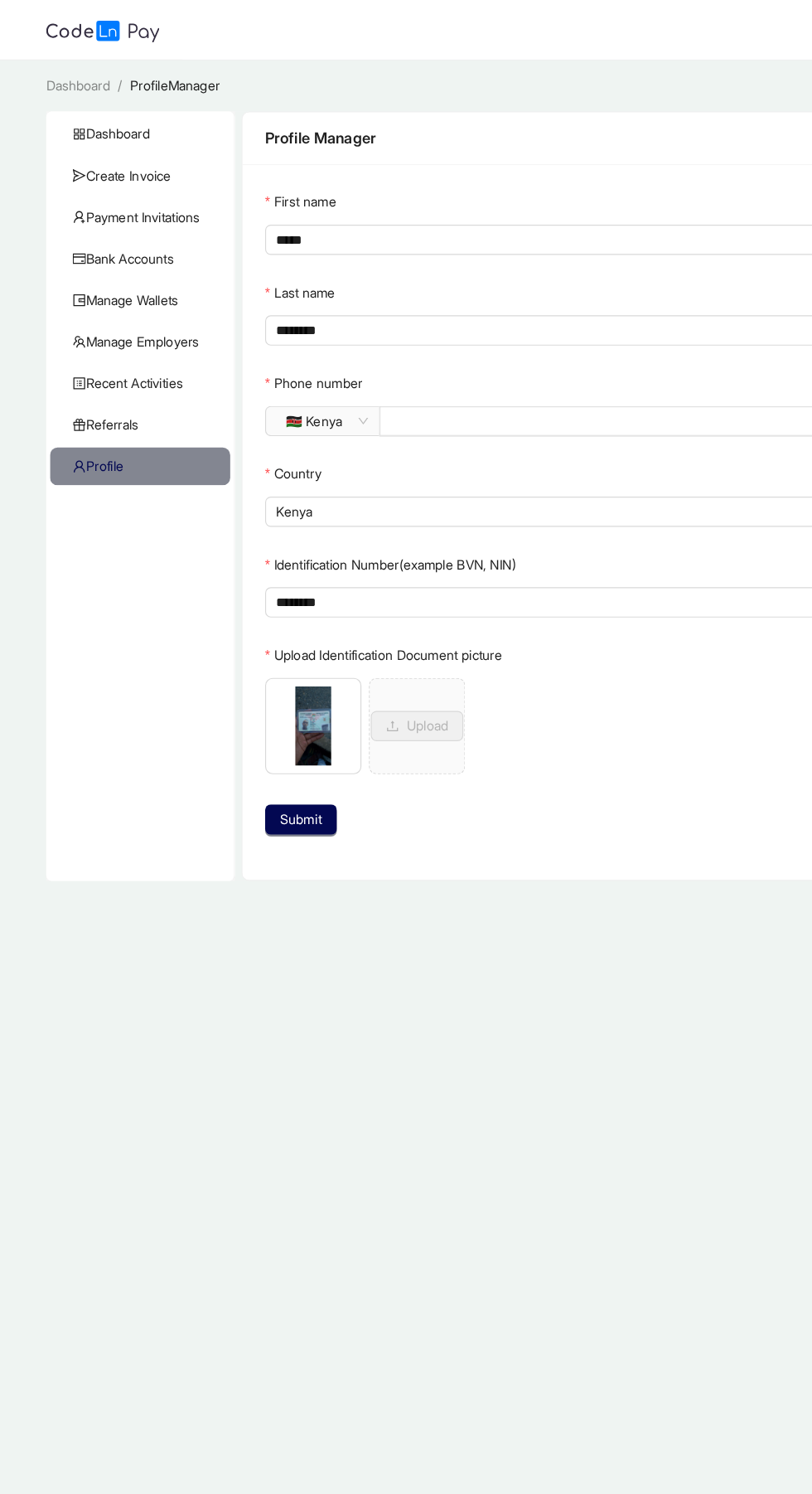 click on "Recent Activities" 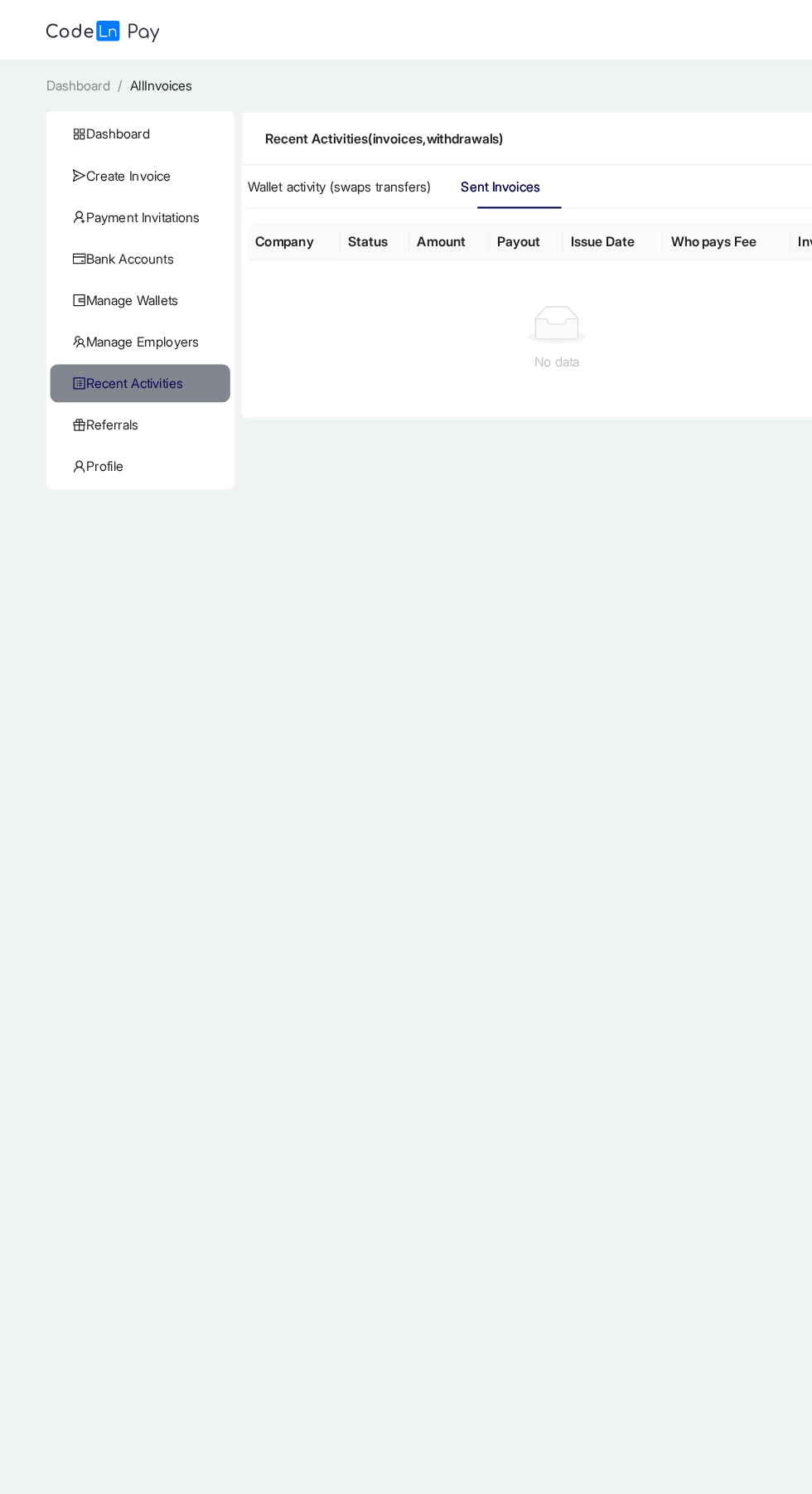 click on "No data" at bounding box center [488, 298] 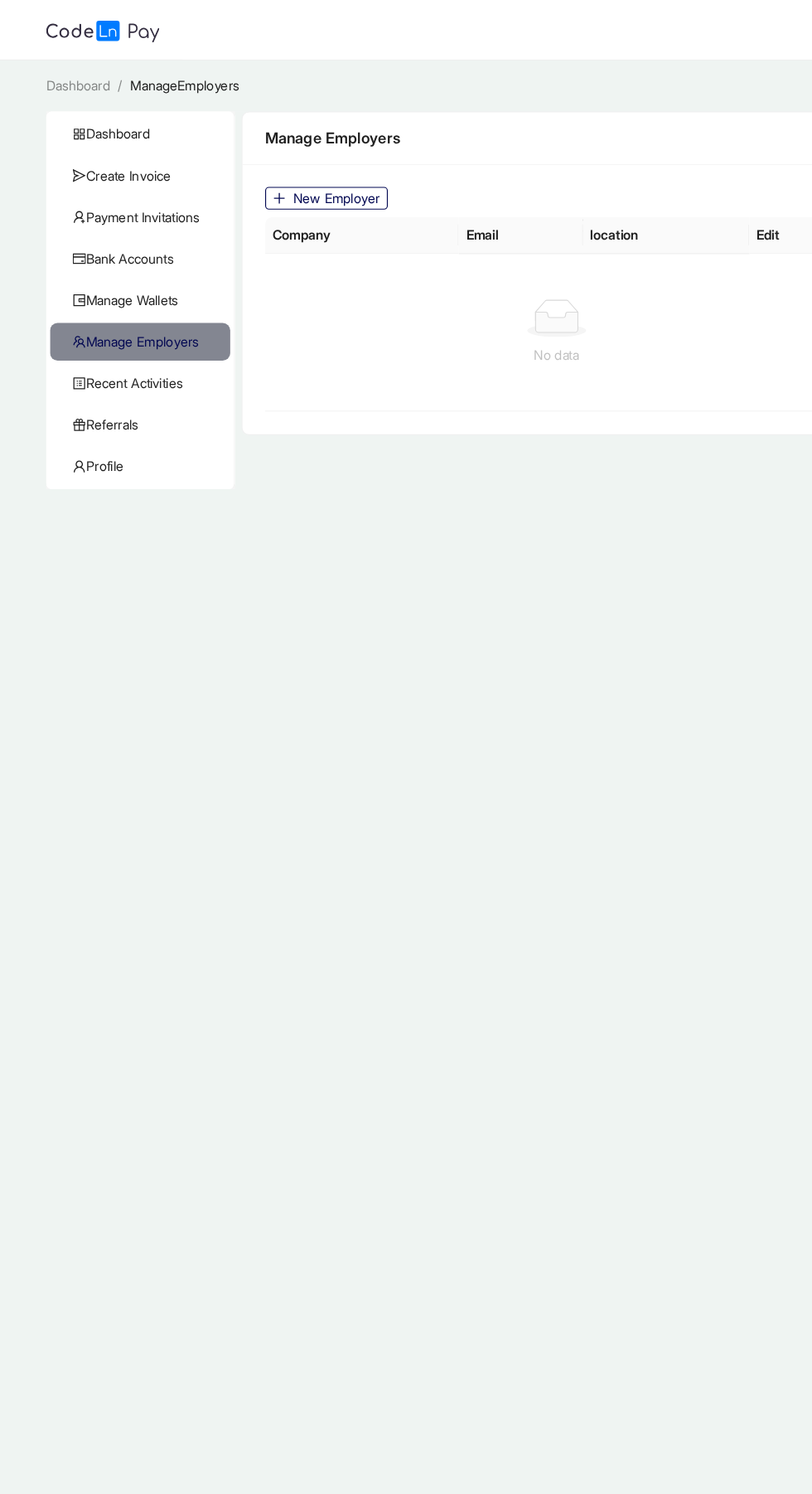 click on "Manage Wallets" 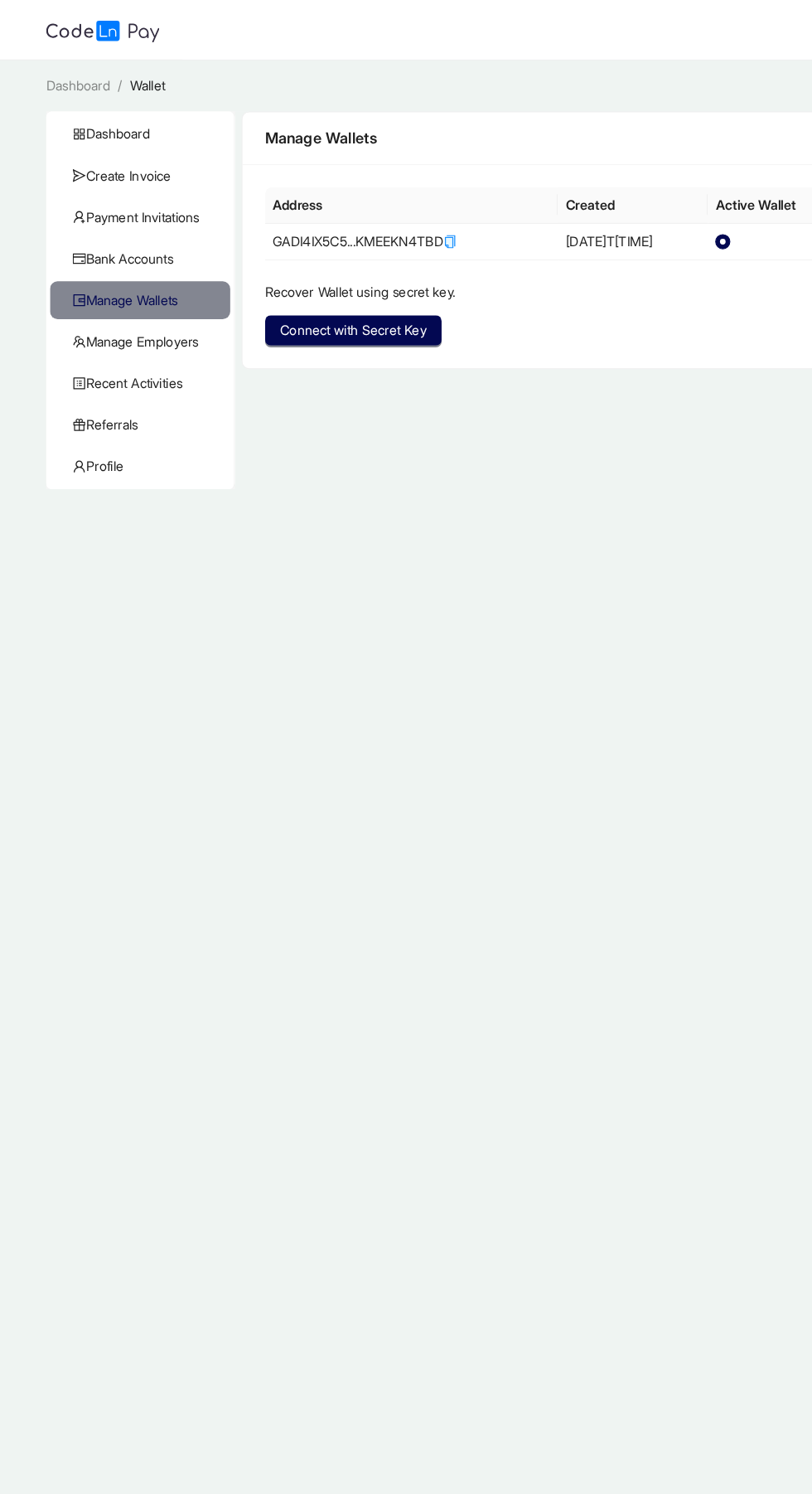 click 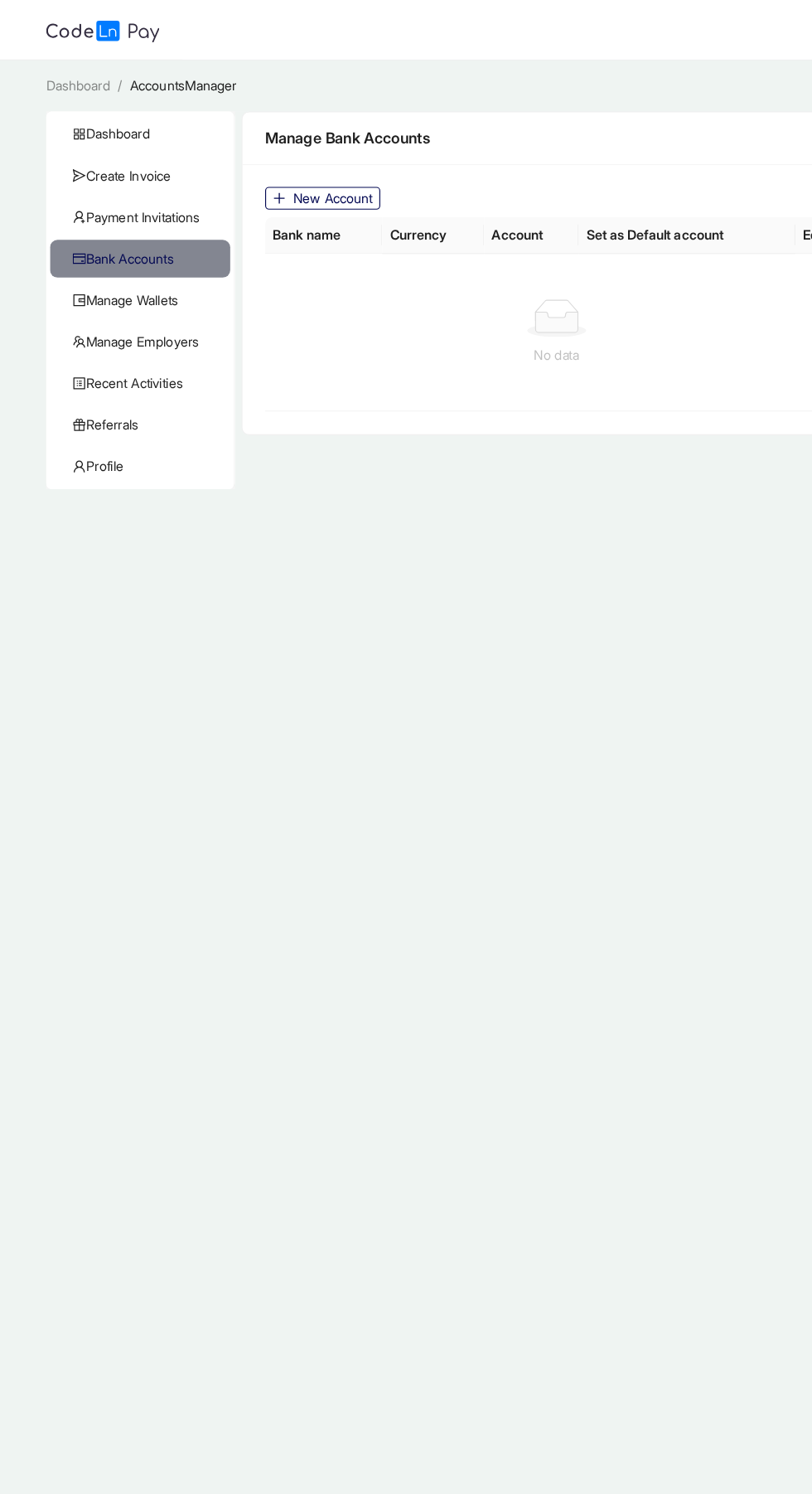 click on "Payment Invitations" 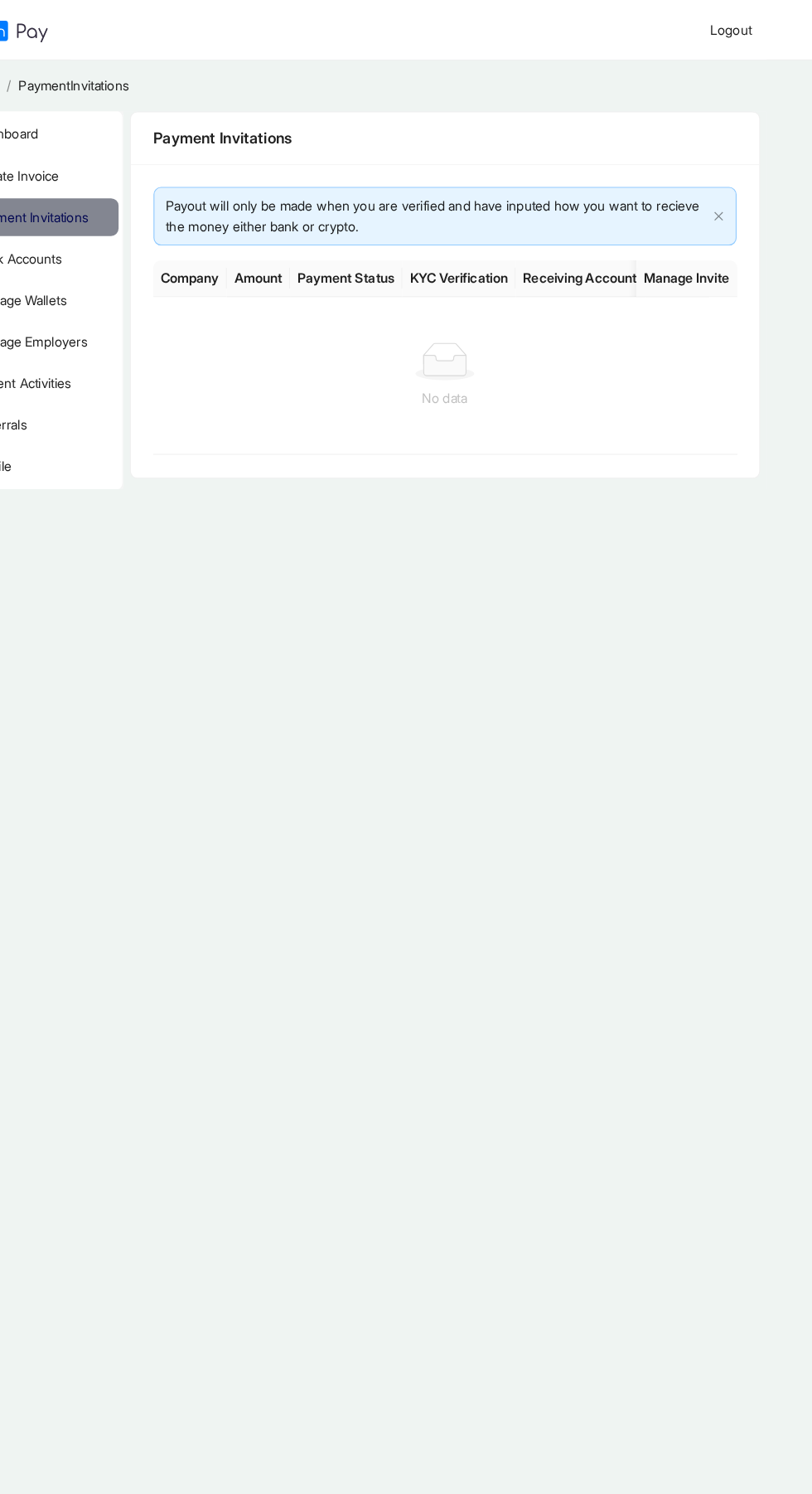 scroll, scrollTop: 0, scrollLeft: 0, axis: both 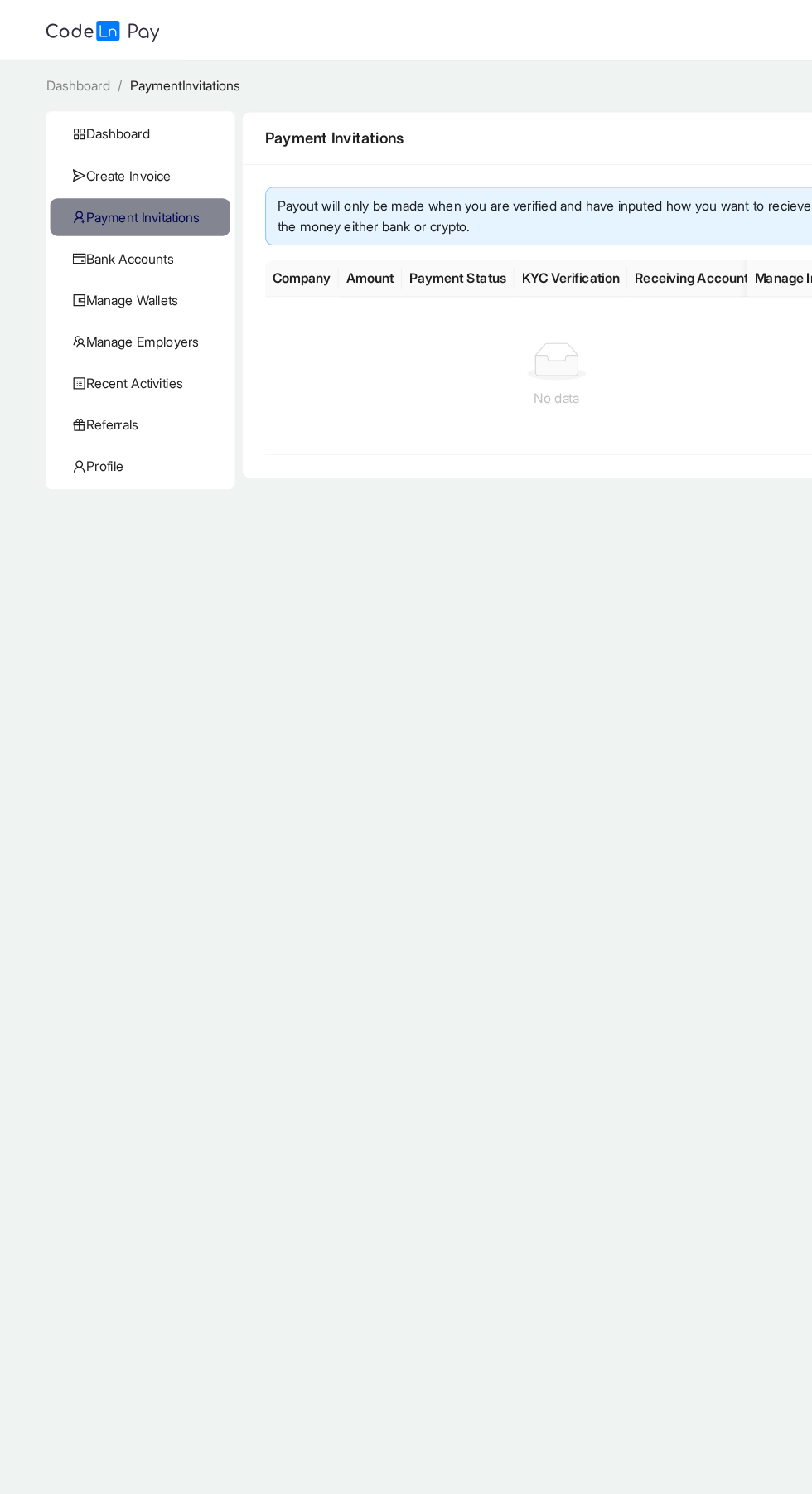 click 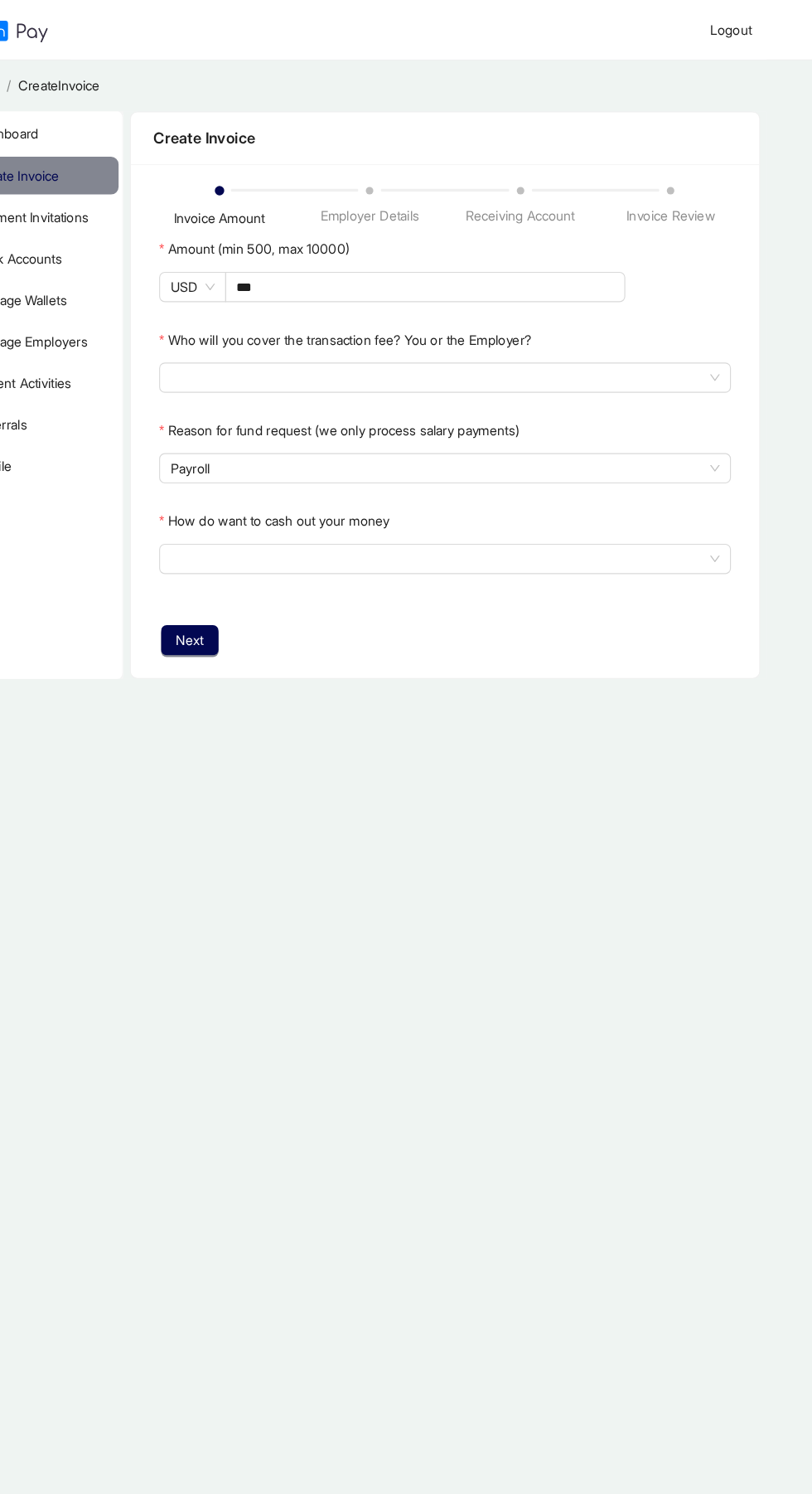 scroll, scrollTop: 0, scrollLeft: 0, axis: both 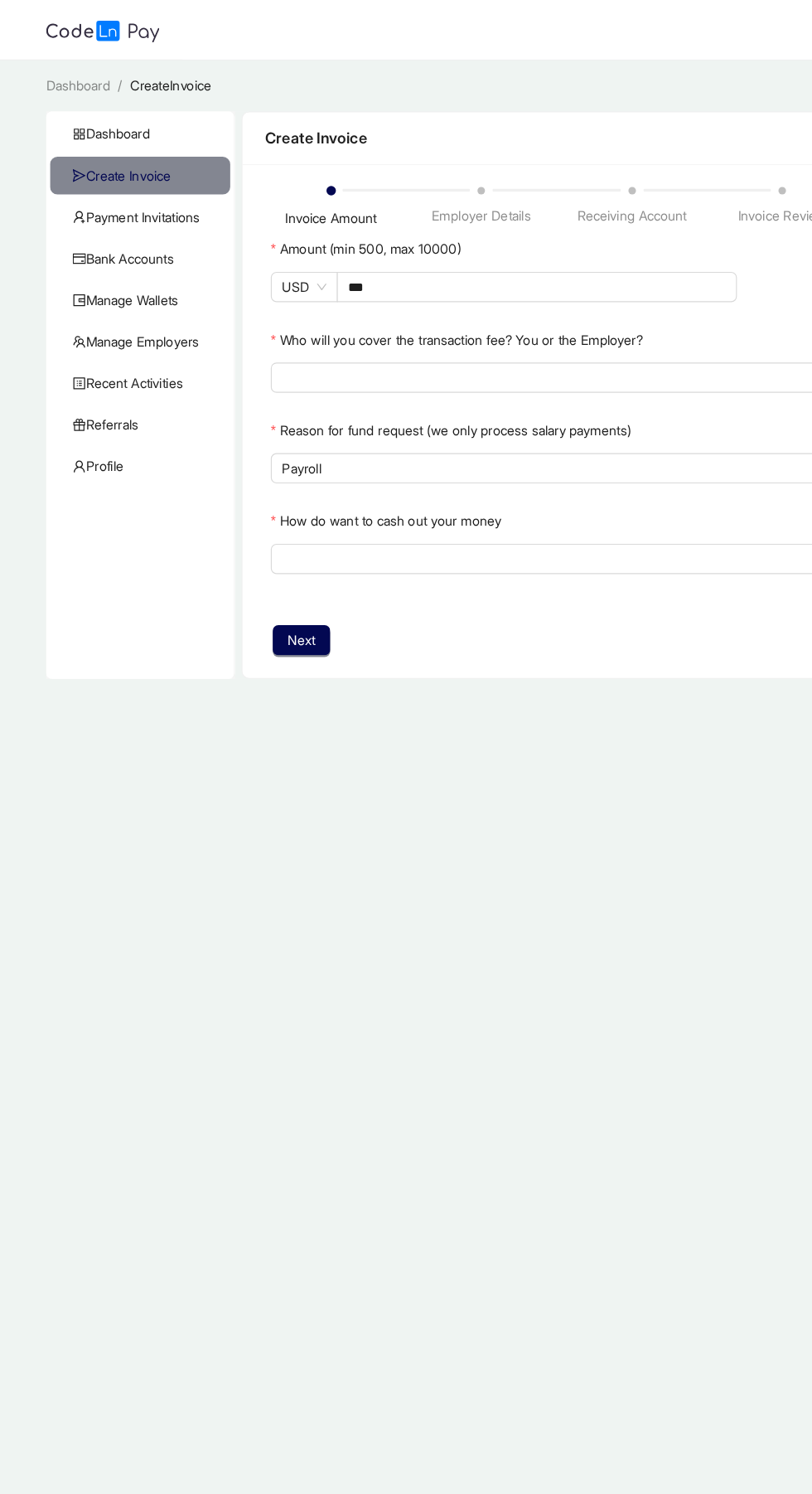 click on "Dashboard" 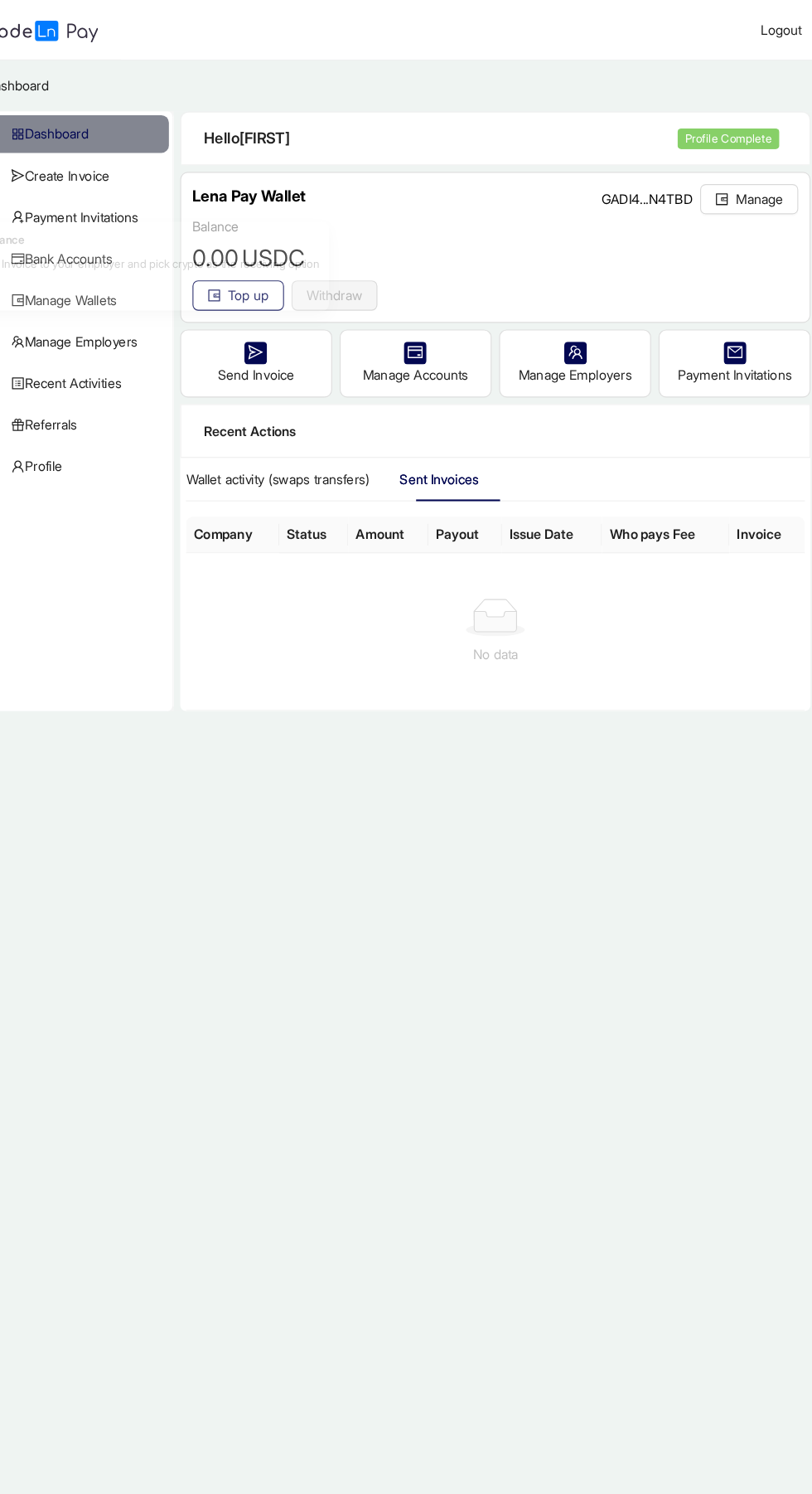 scroll, scrollTop: 0, scrollLeft: 0, axis: both 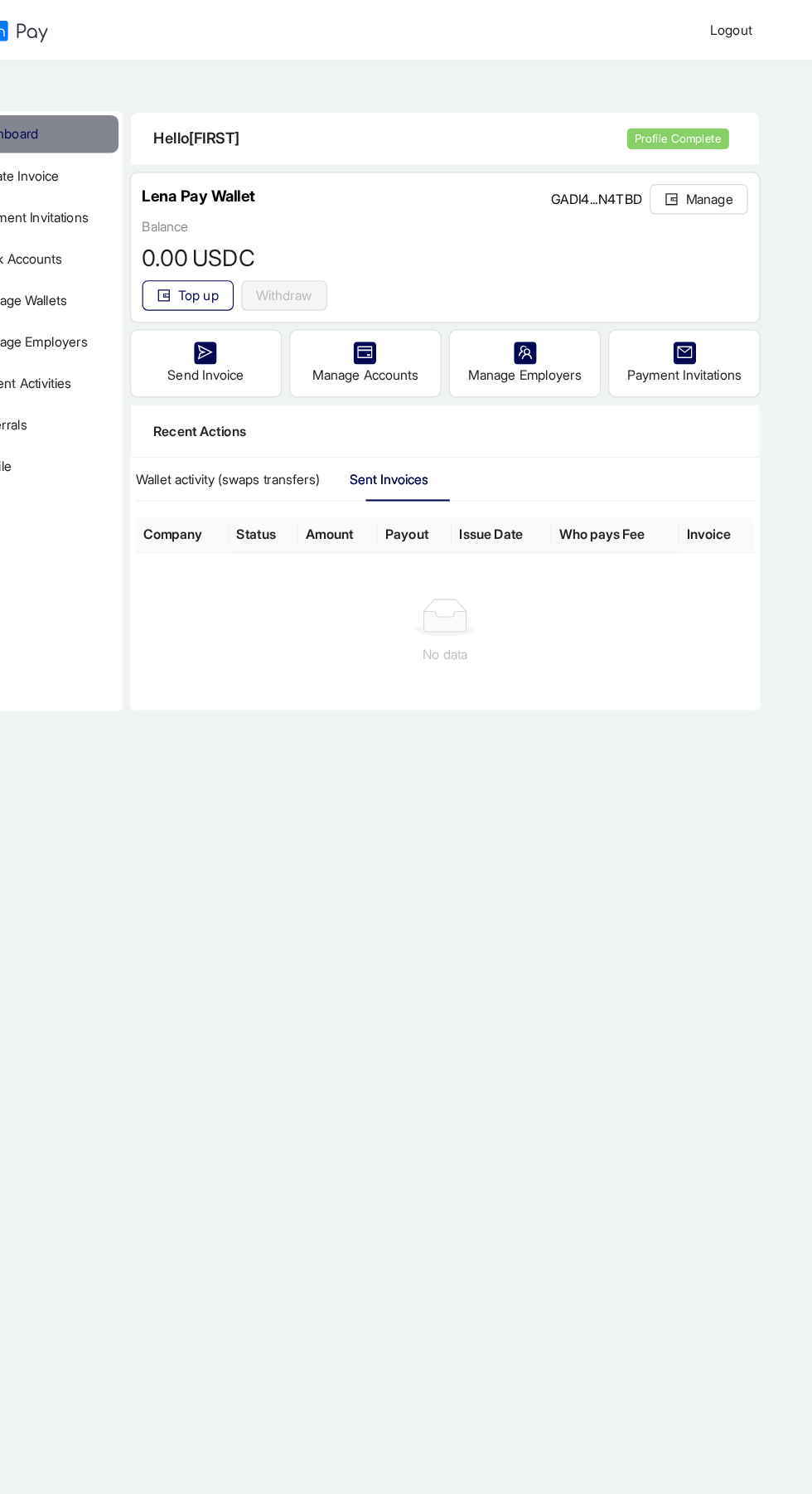 click on "Manage" 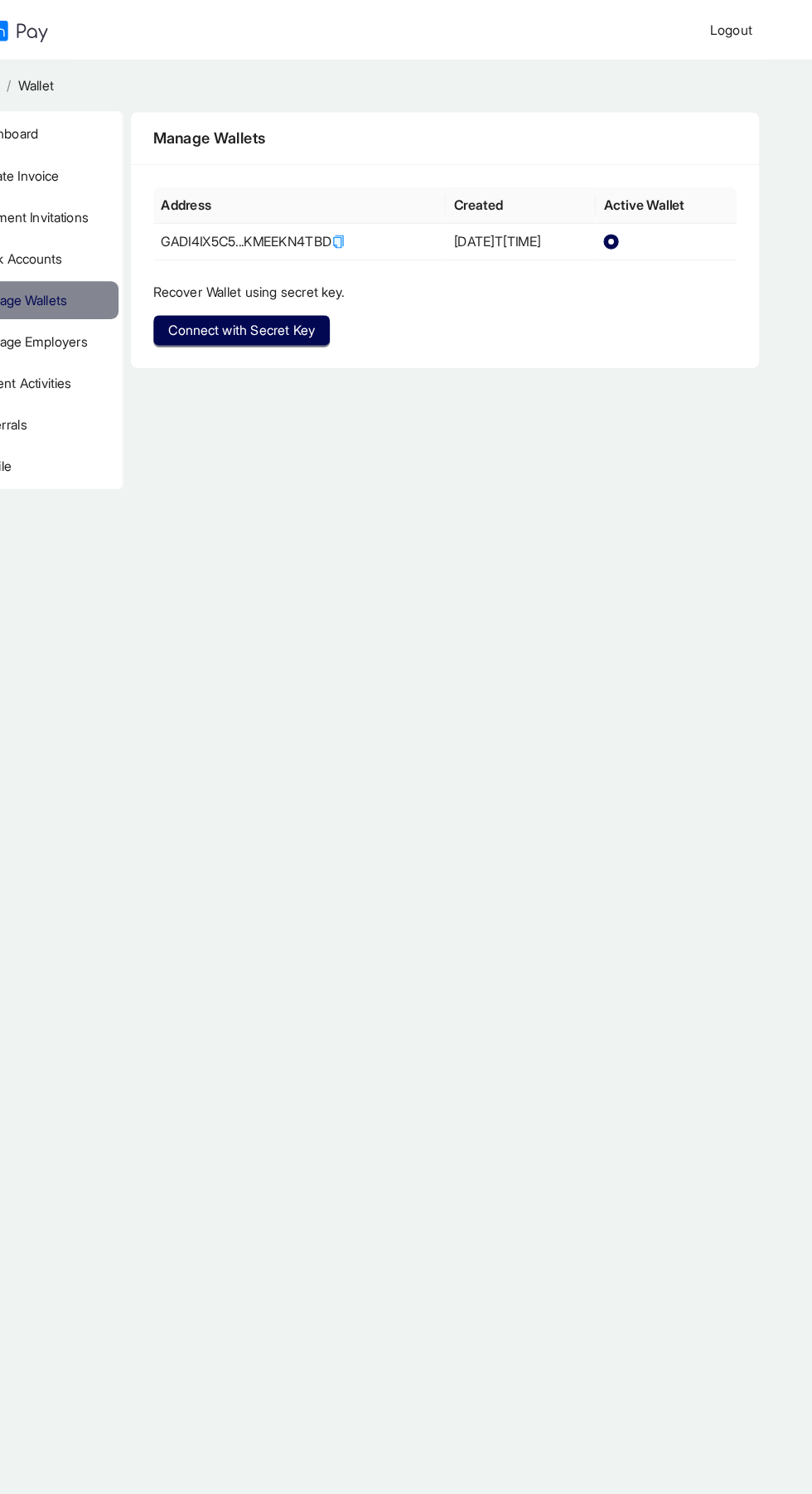 click on "Address Created Active Wallet       GADI4IX5C5...KMEEKN4TBD  2025-07-14T21:26:45.478570Z Recover Wallet using secret key. Connect with Secret Key" at bounding box center [489, 234] 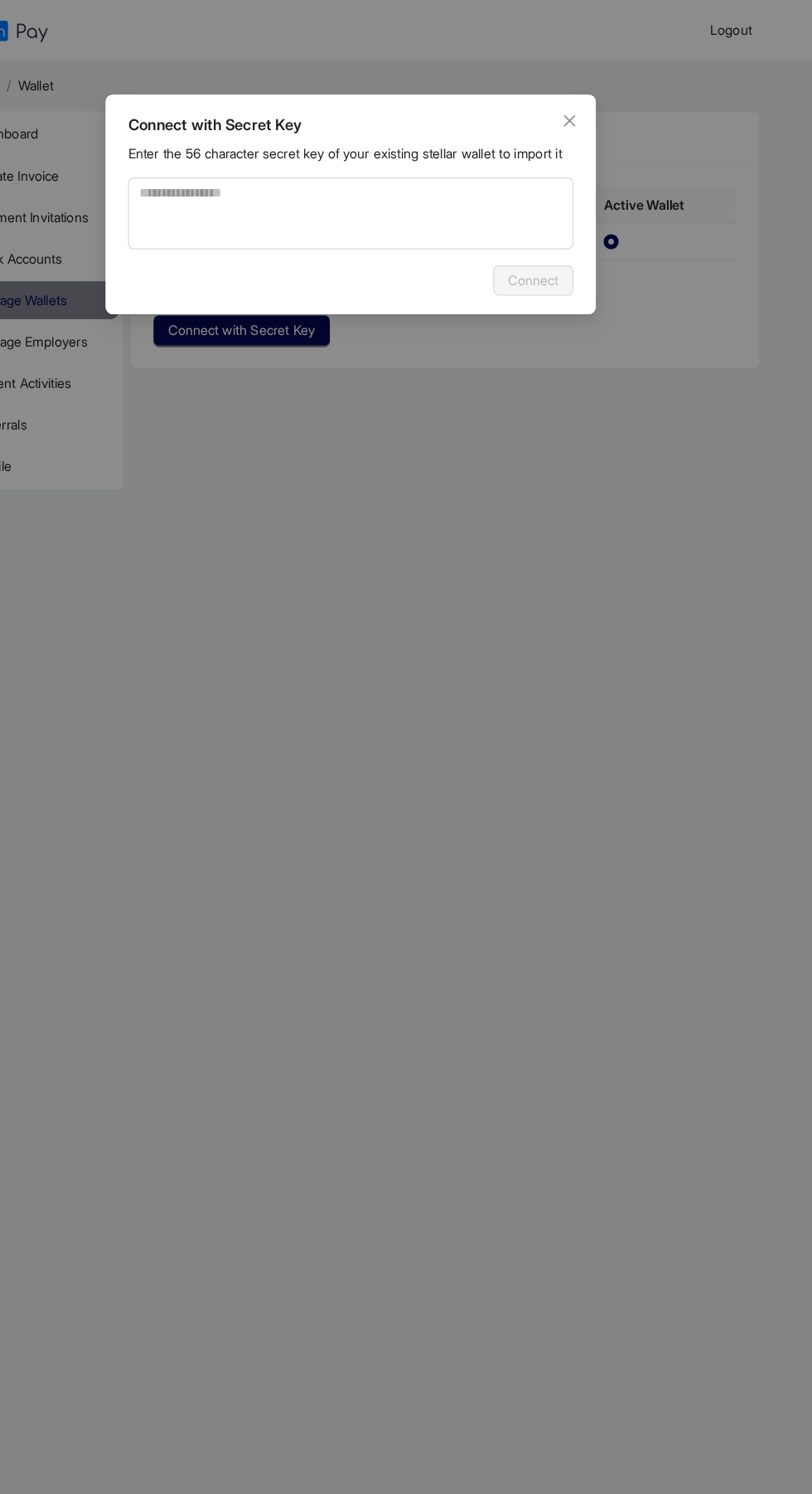 click 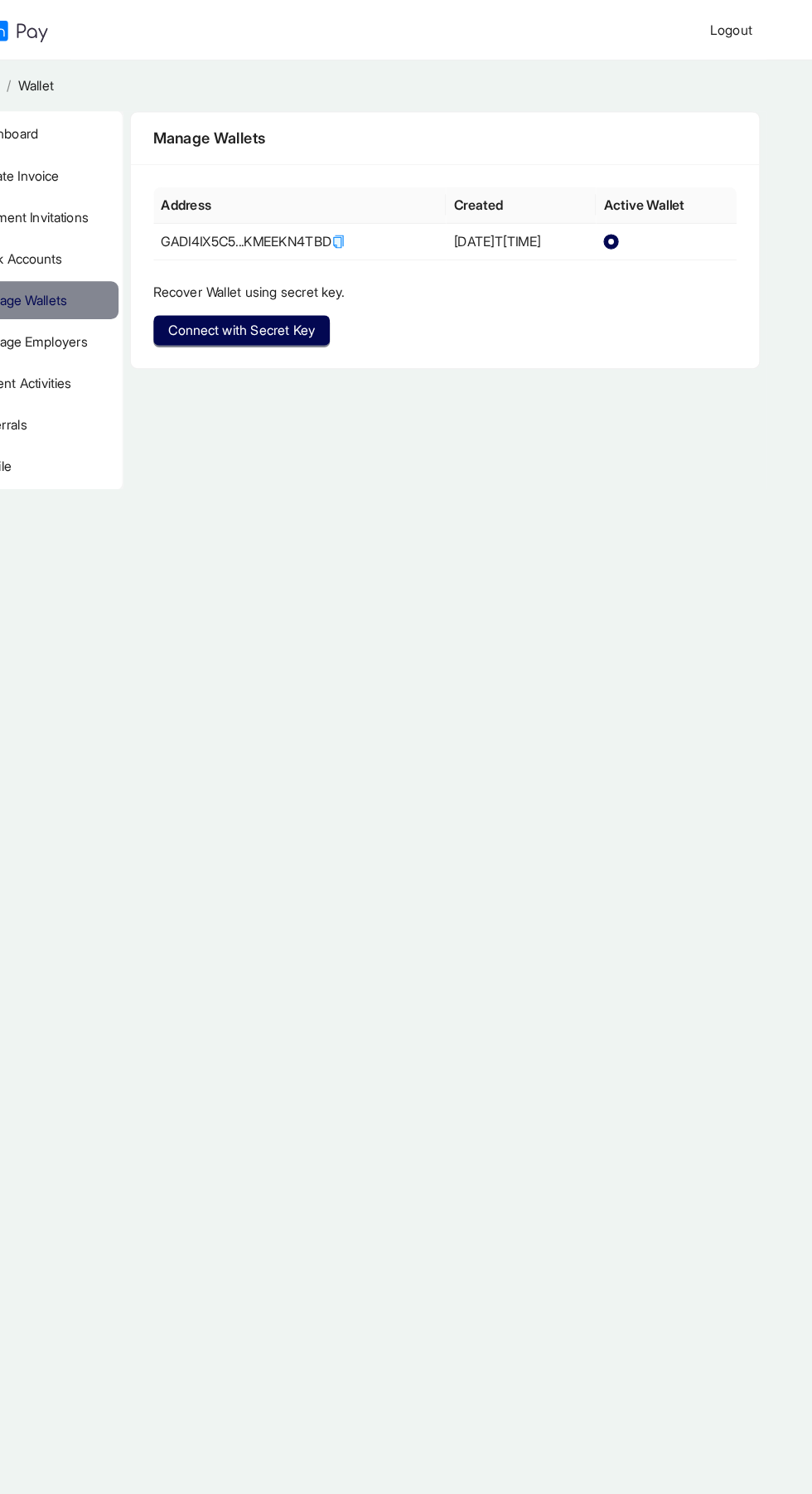 type 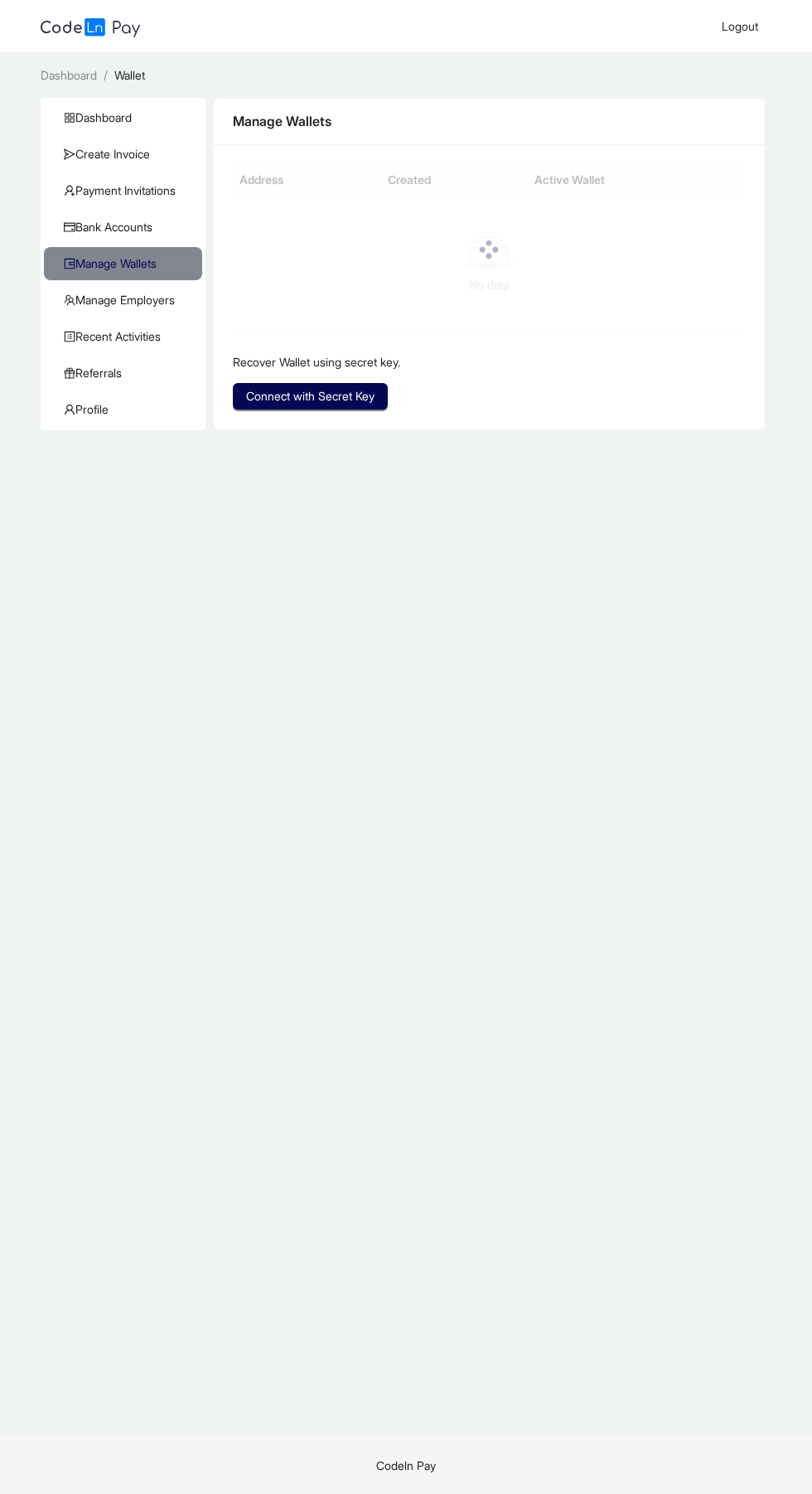 scroll, scrollTop: 0, scrollLeft: 0, axis: both 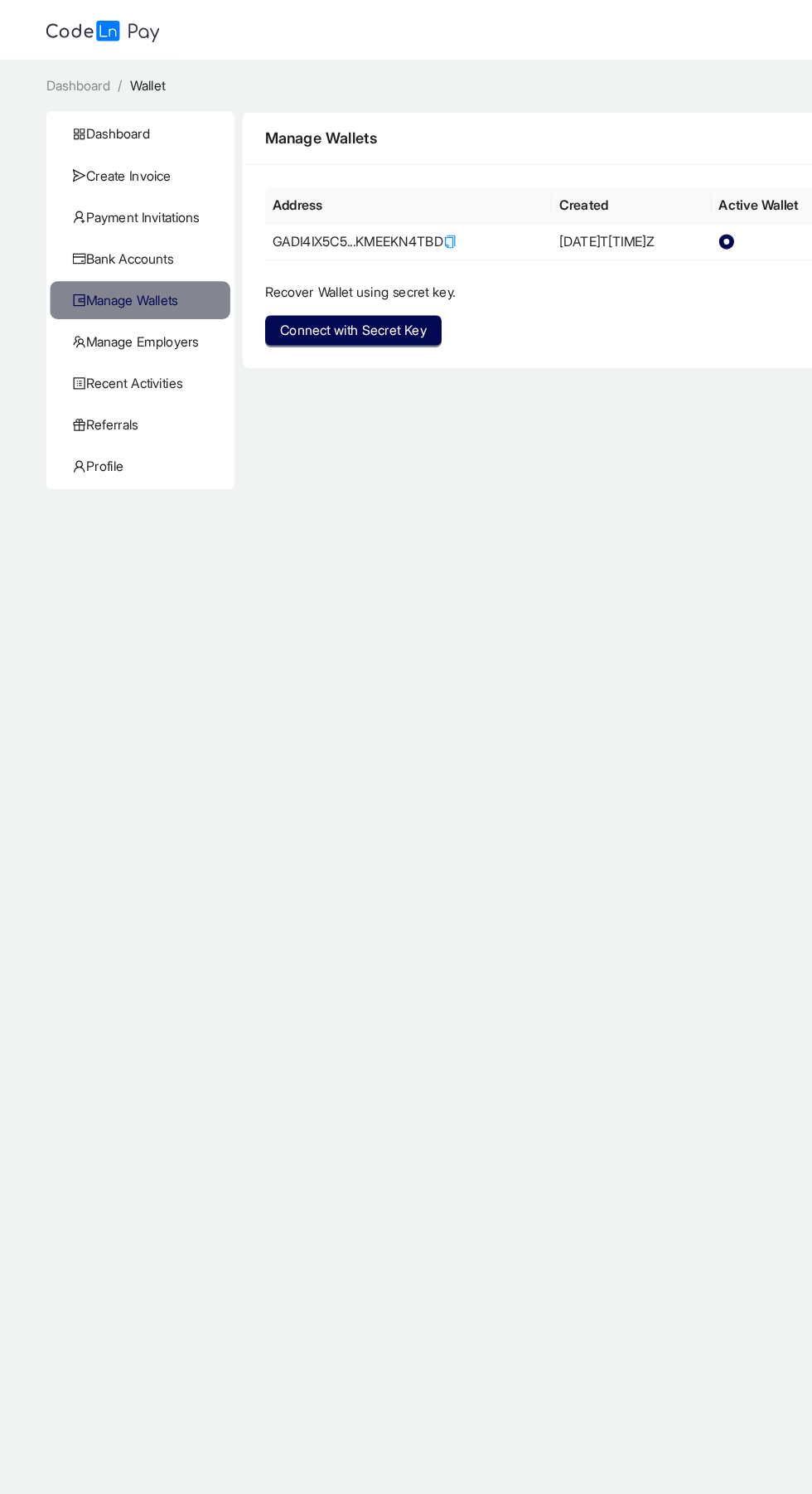 click on "Referrals" 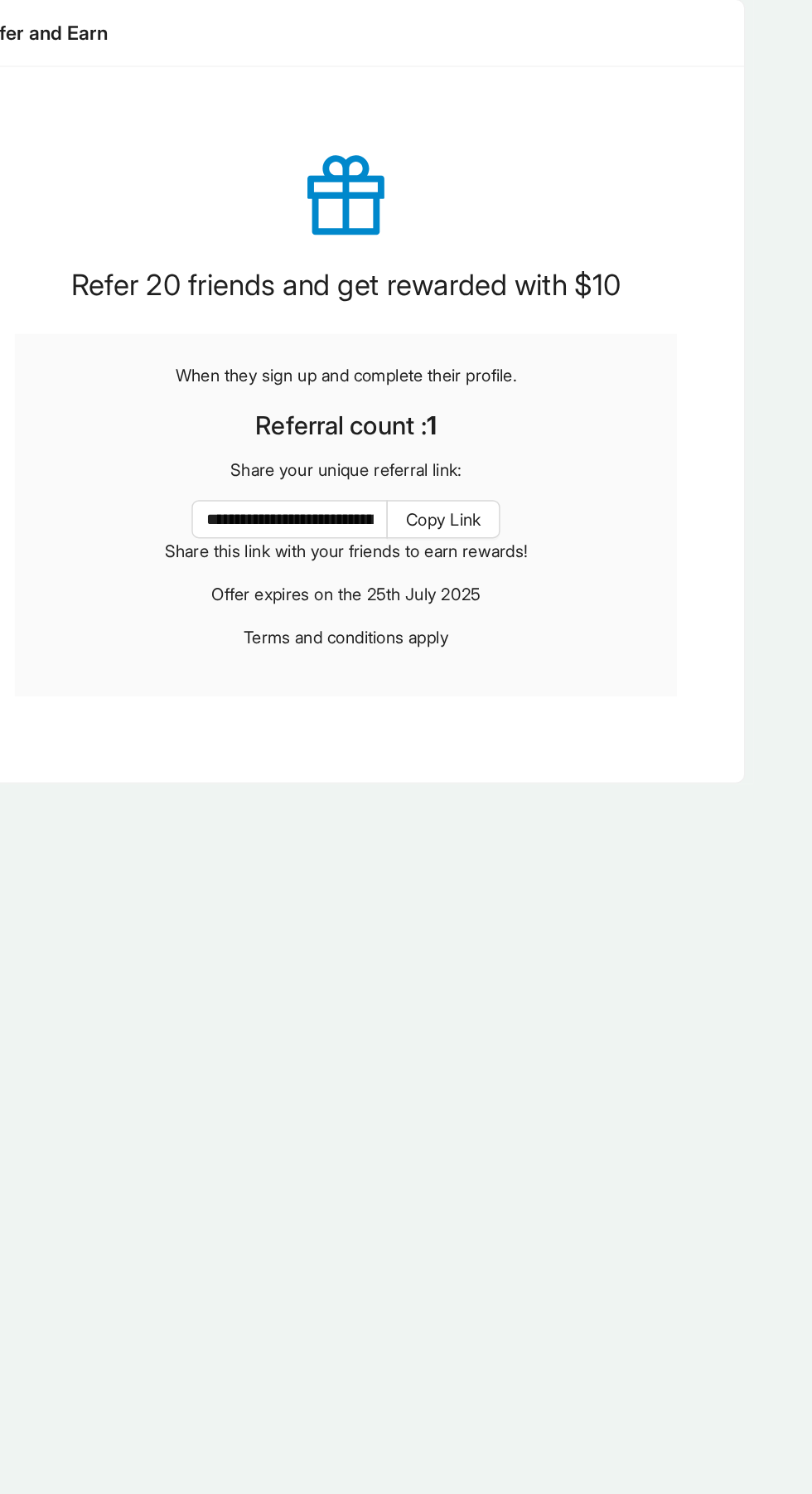 scroll, scrollTop: 2, scrollLeft: 0, axis: vertical 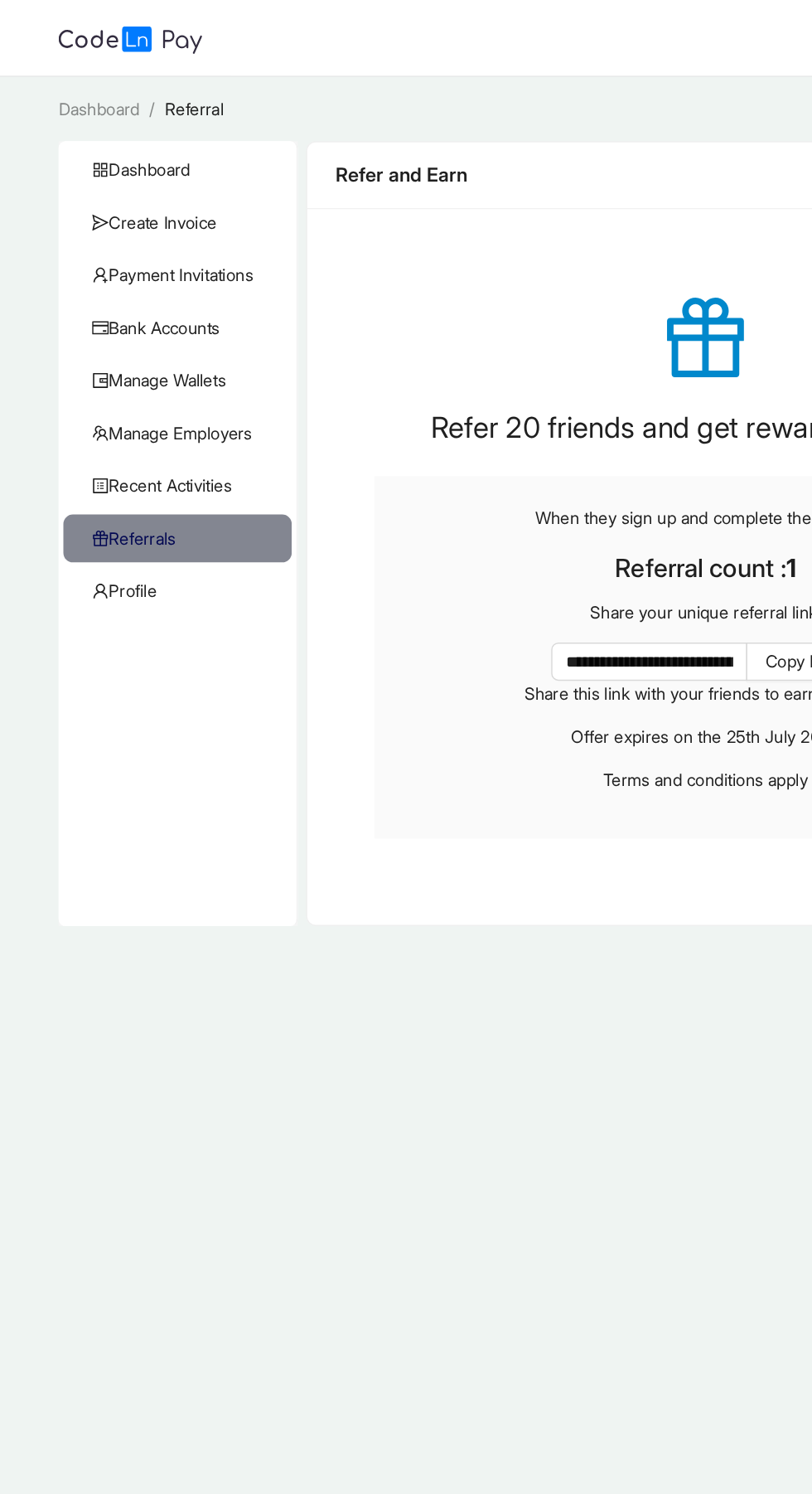 click on "Dashboard" 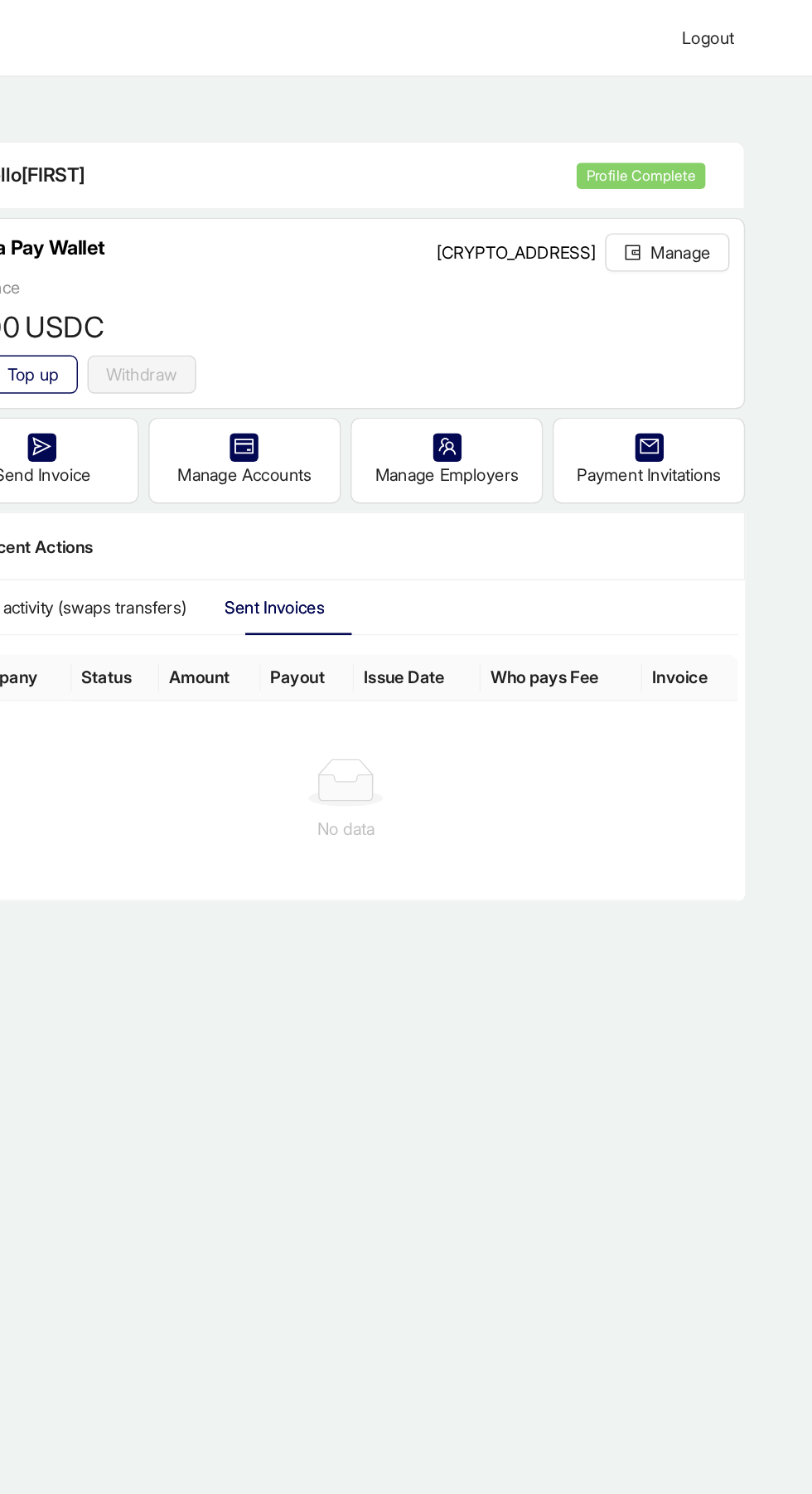scroll, scrollTop: 0, scrollLeft: 0, axis: both 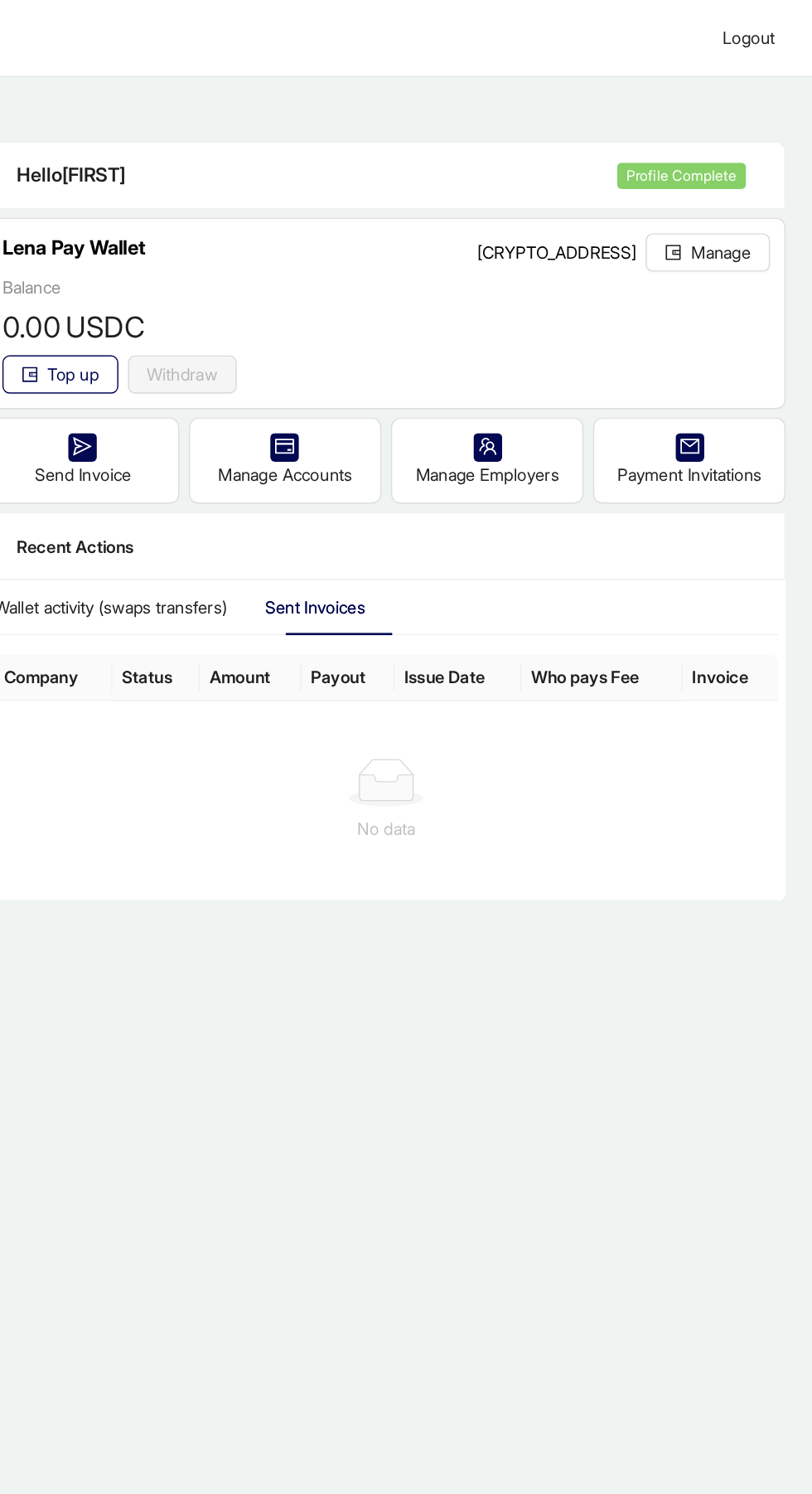click 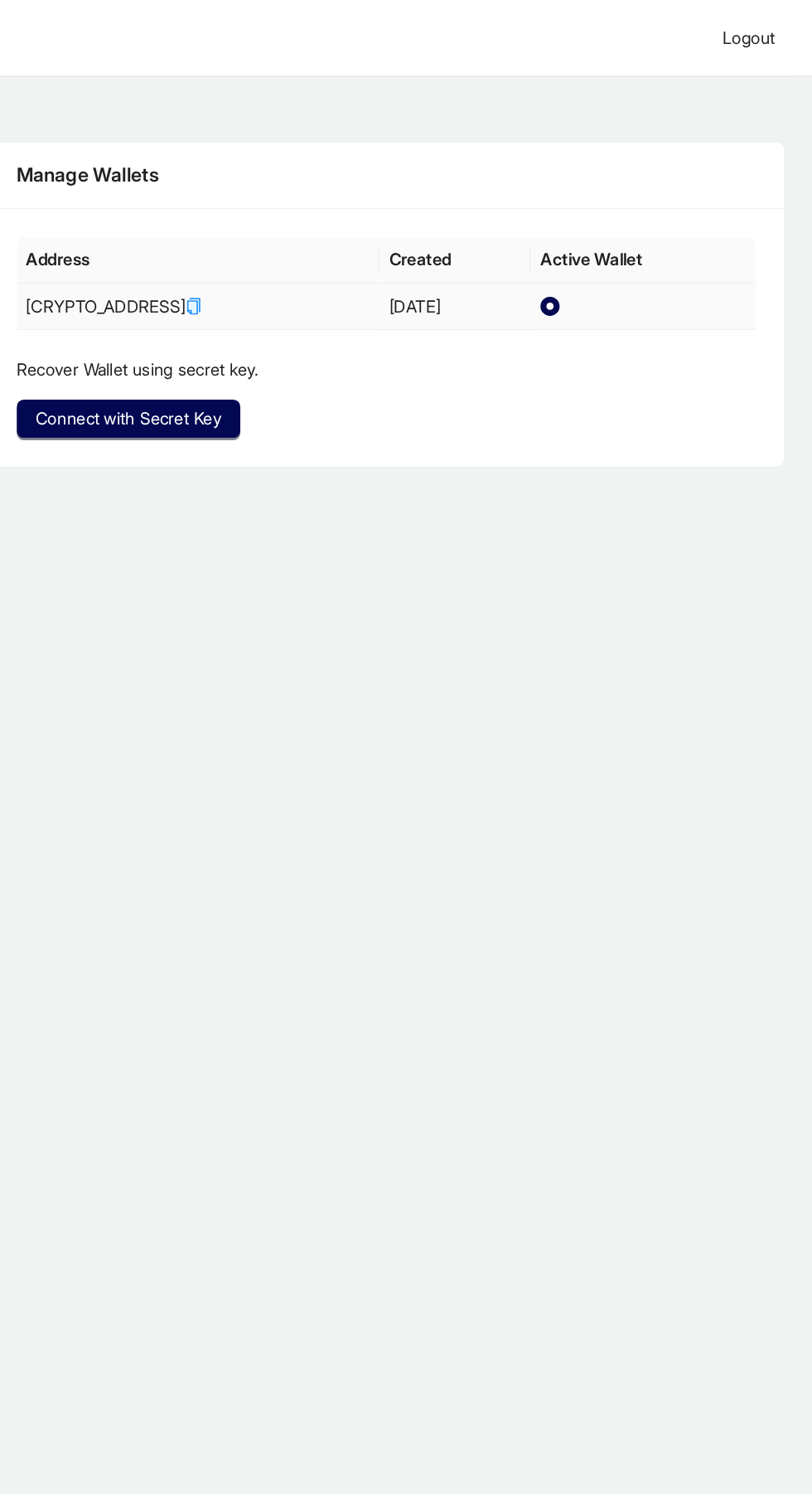 click 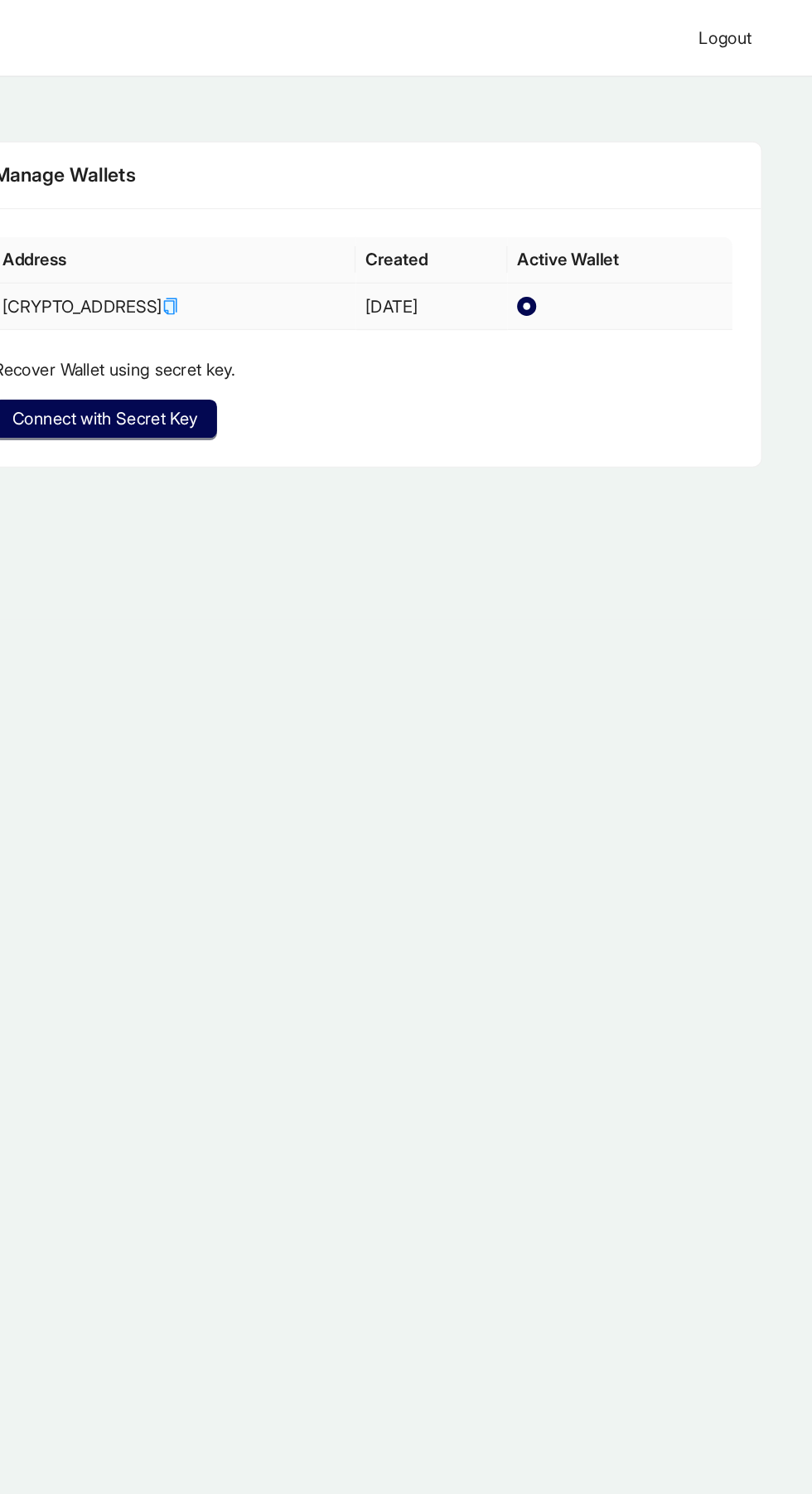 scroll, scrollTop: 0, scrollLeft: 0, axis: both 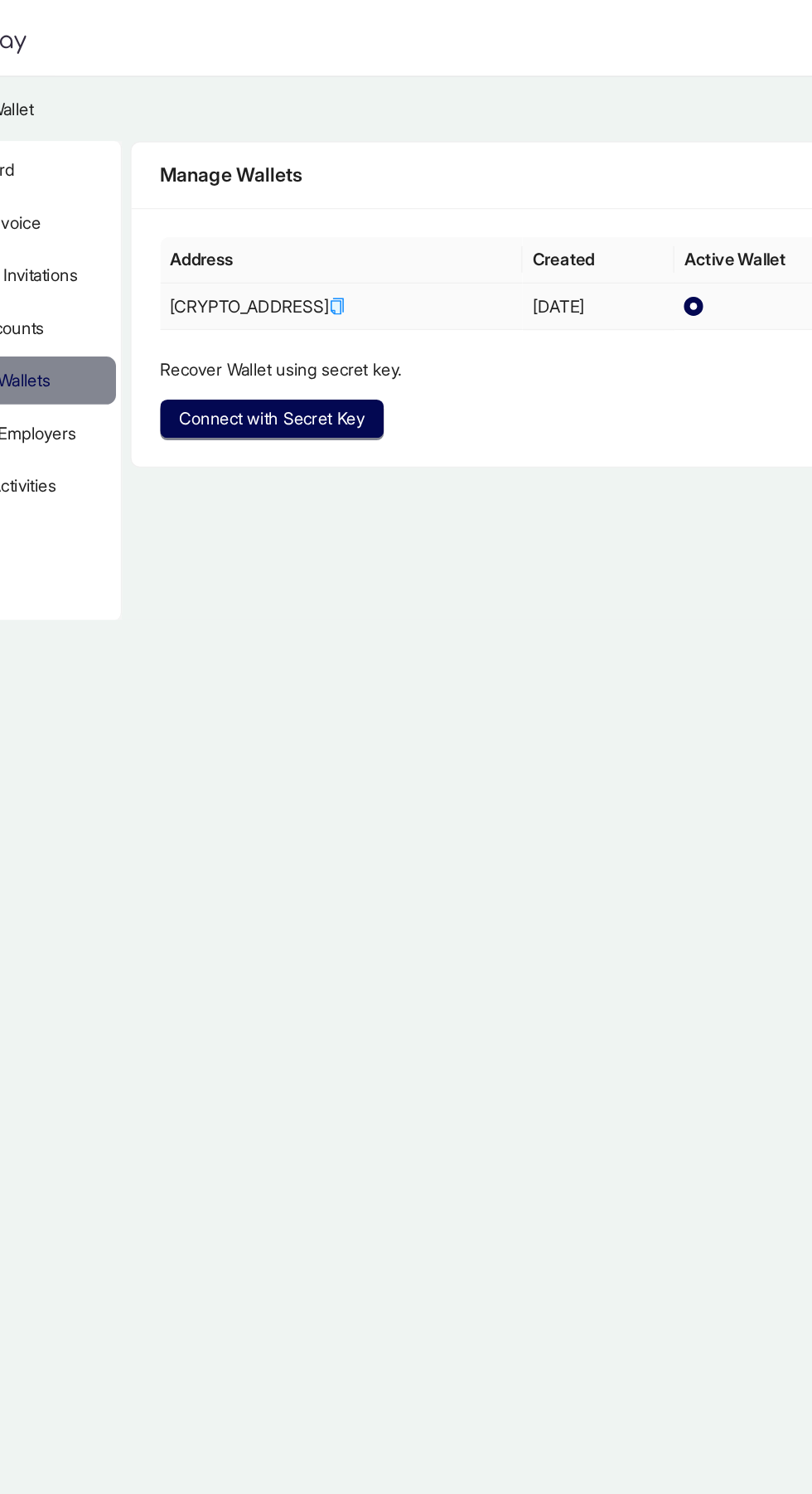 click on "Connect with Secret Key" 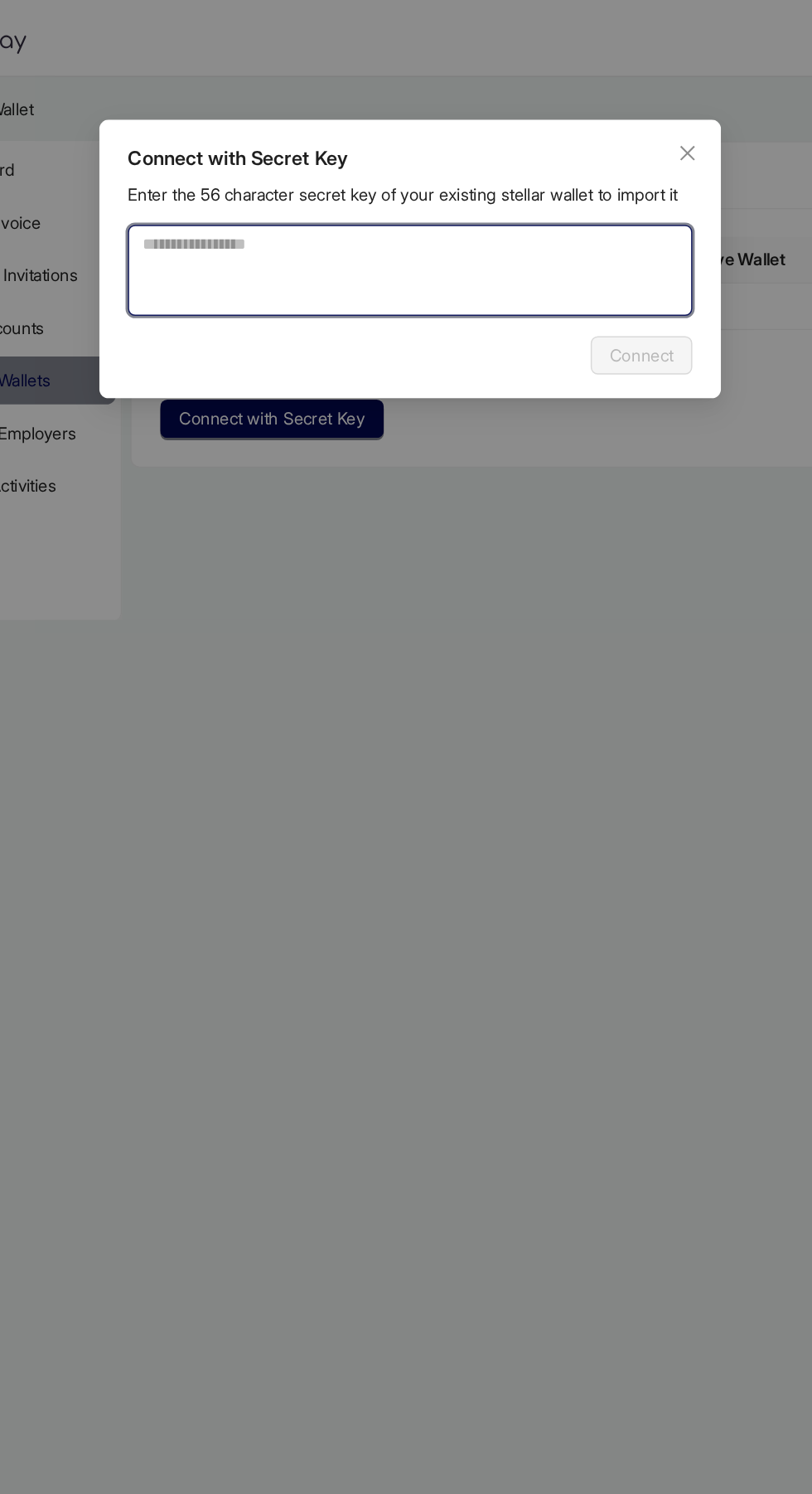 click 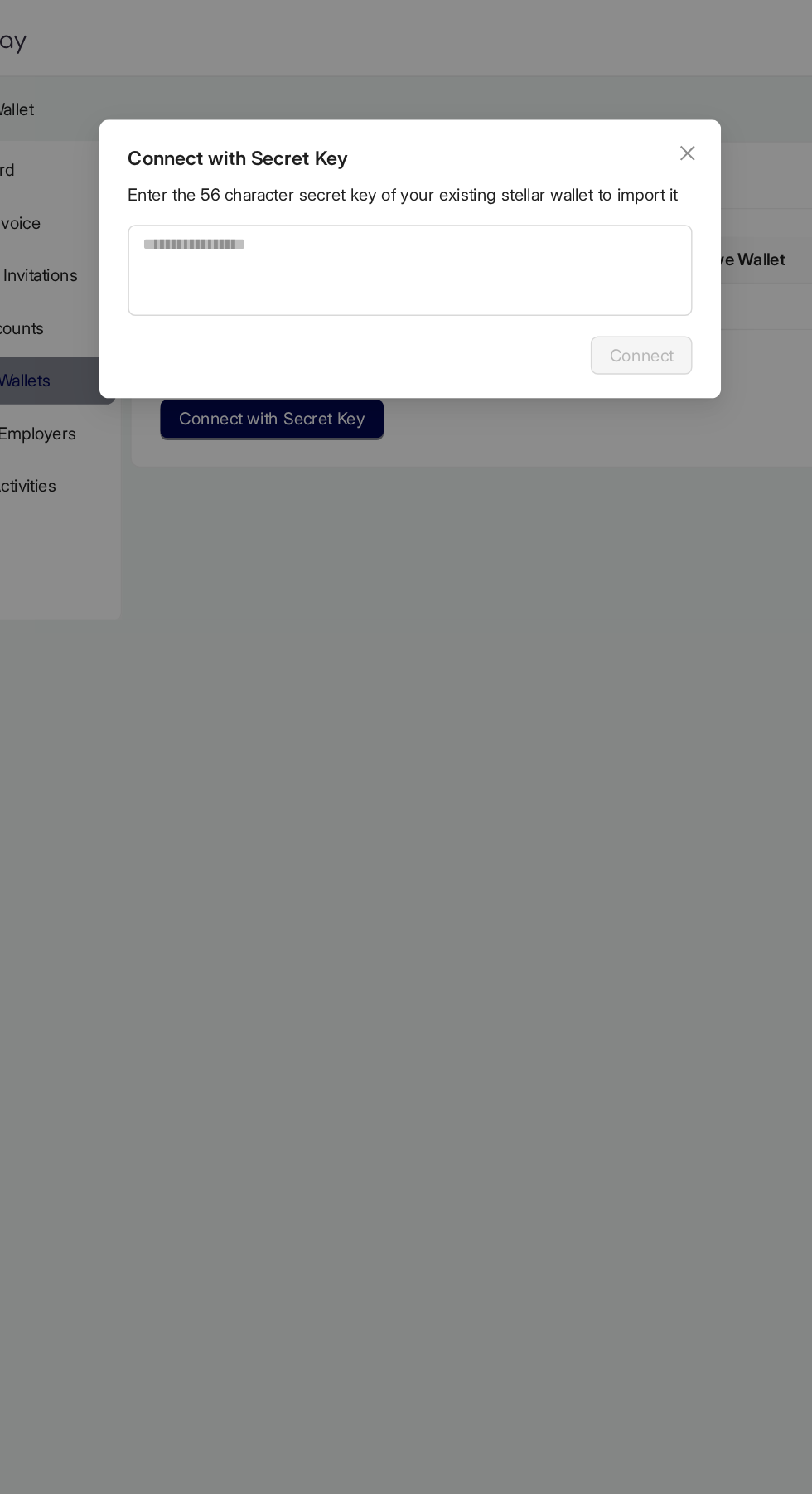 click 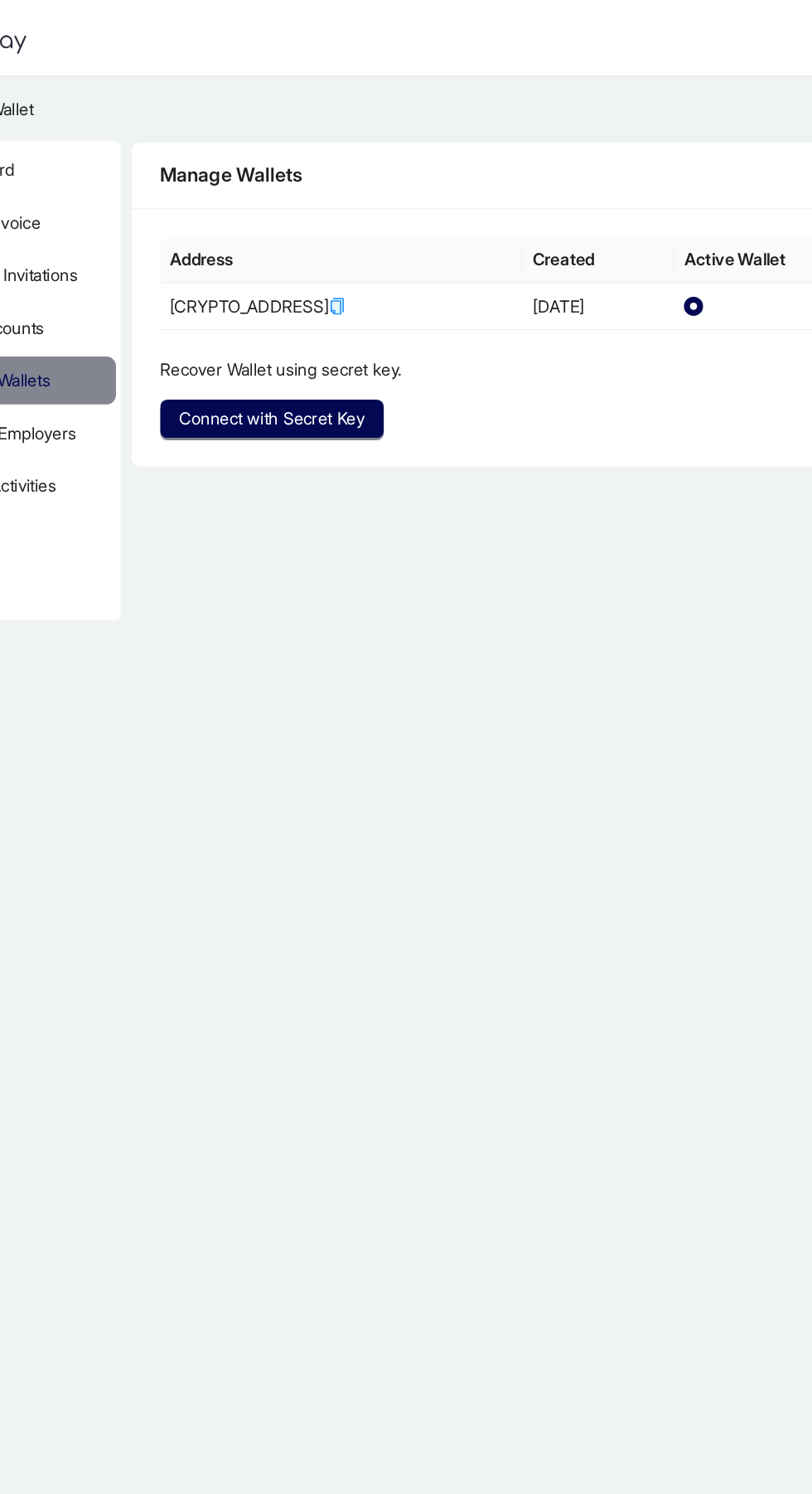 type 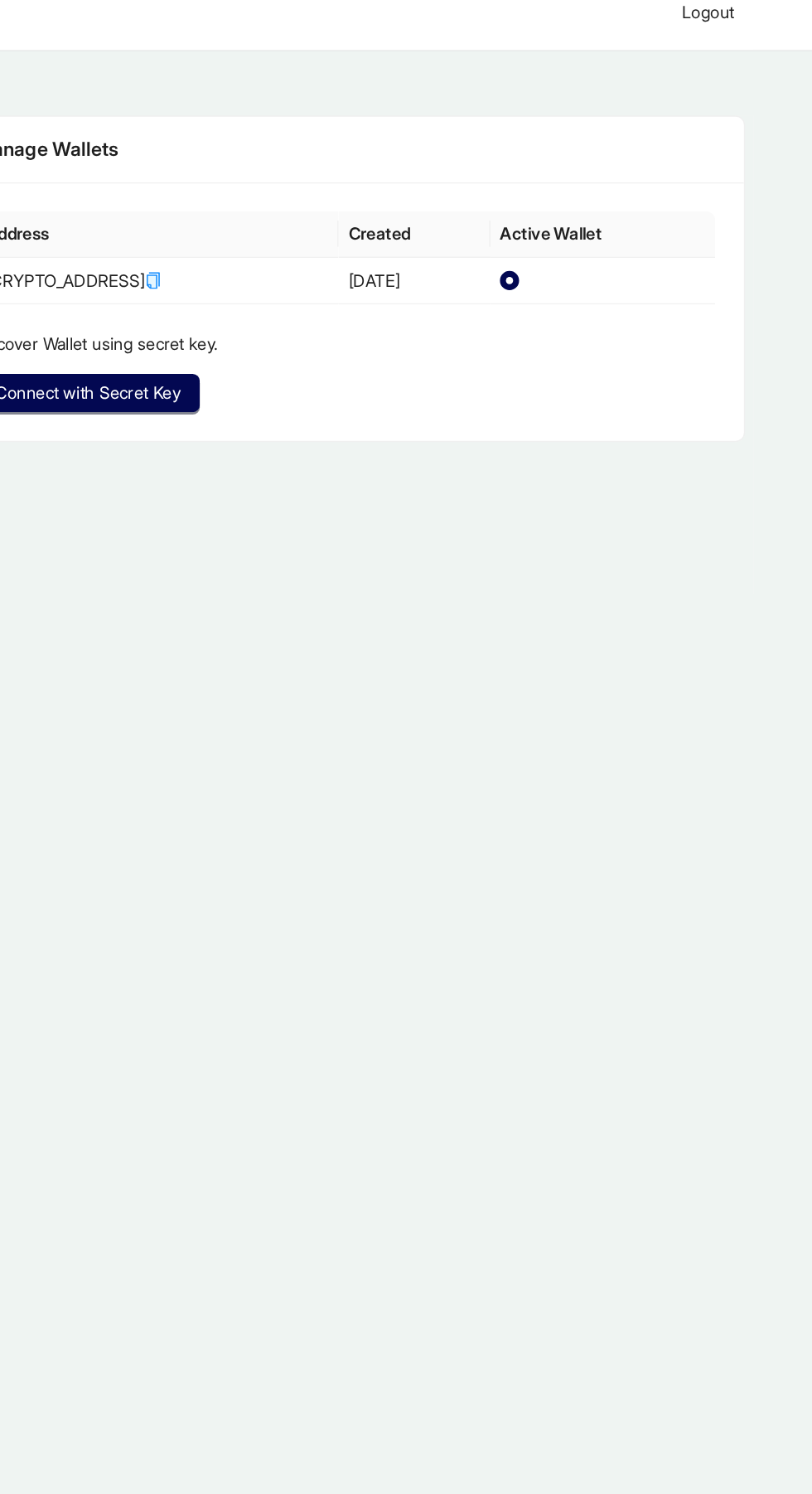 scroll, scrollTop: 0, scrollLeft: 0, axis: both 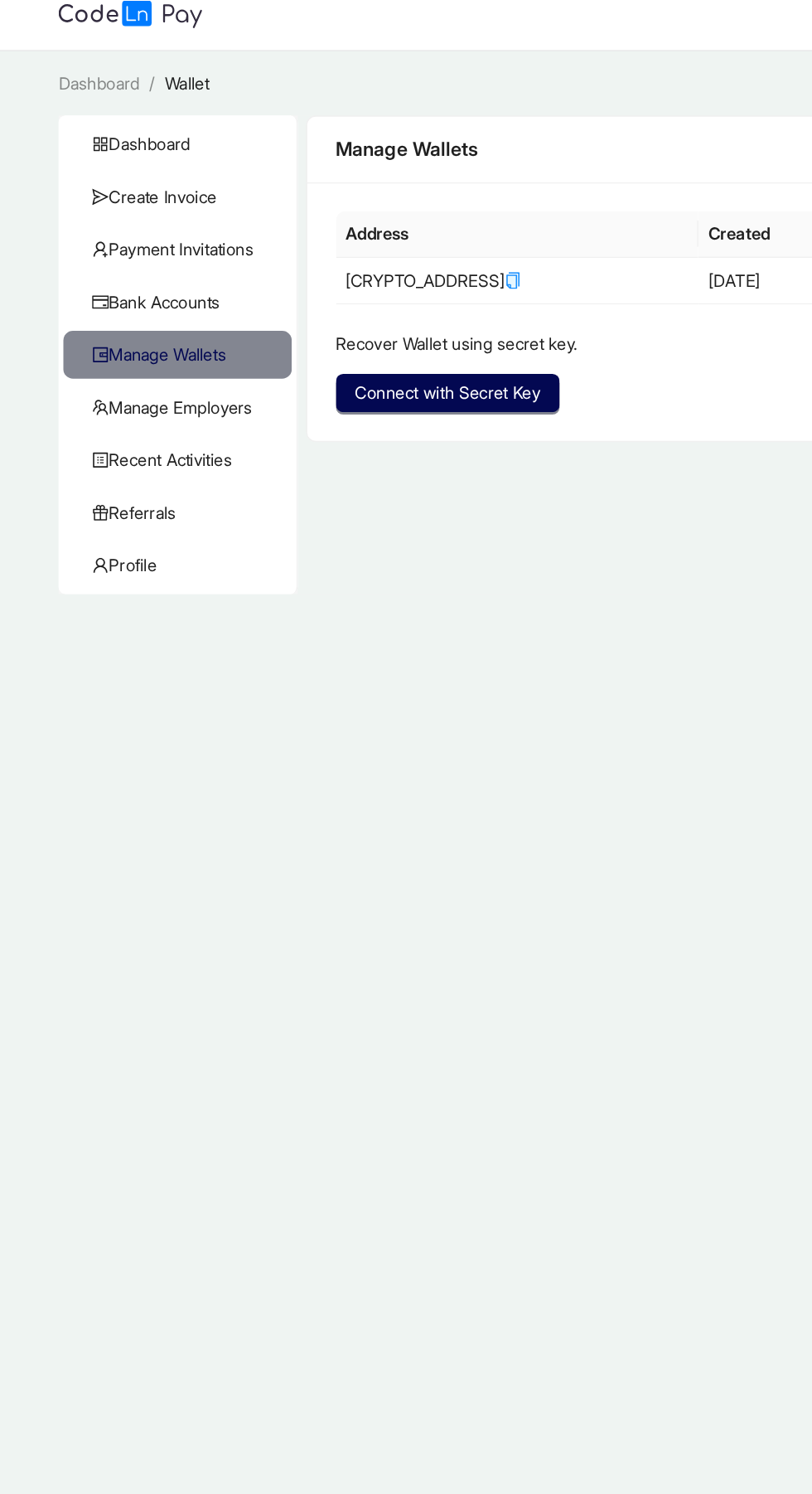 click on "Profile" 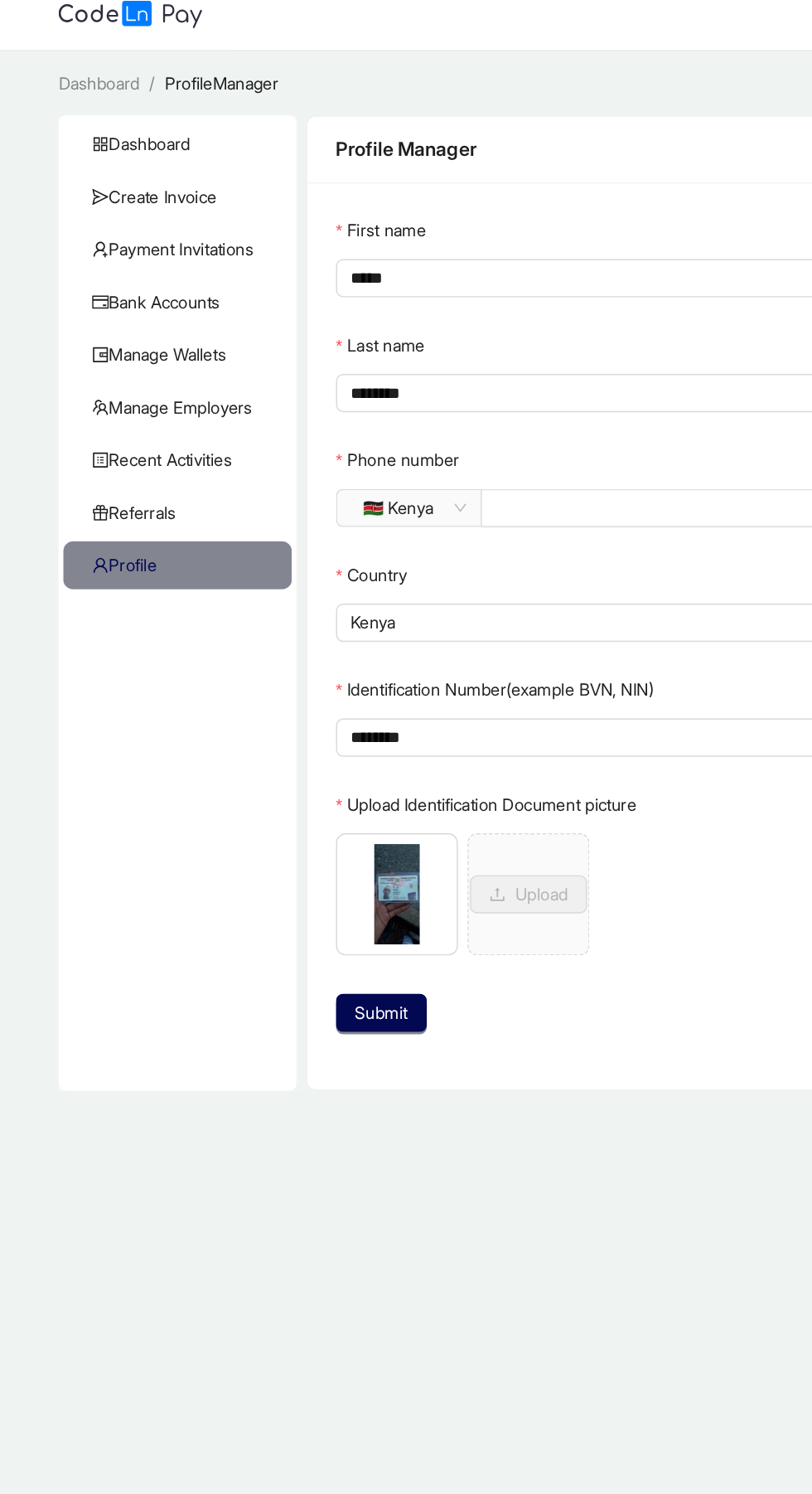 click on "Recent Activities" 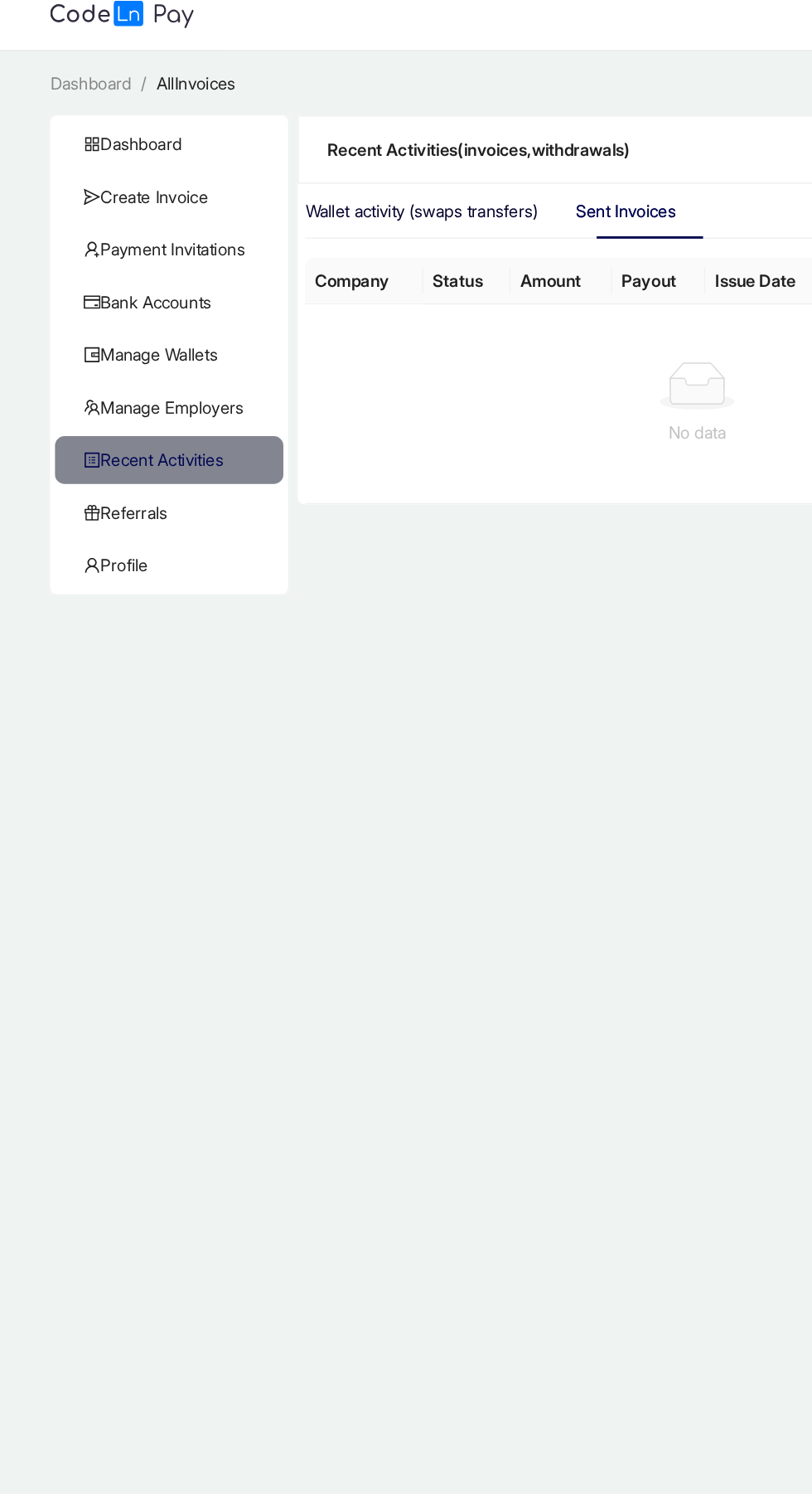 click on "Wallet activity (swaps transfers)" at bounding box center [297, 164] 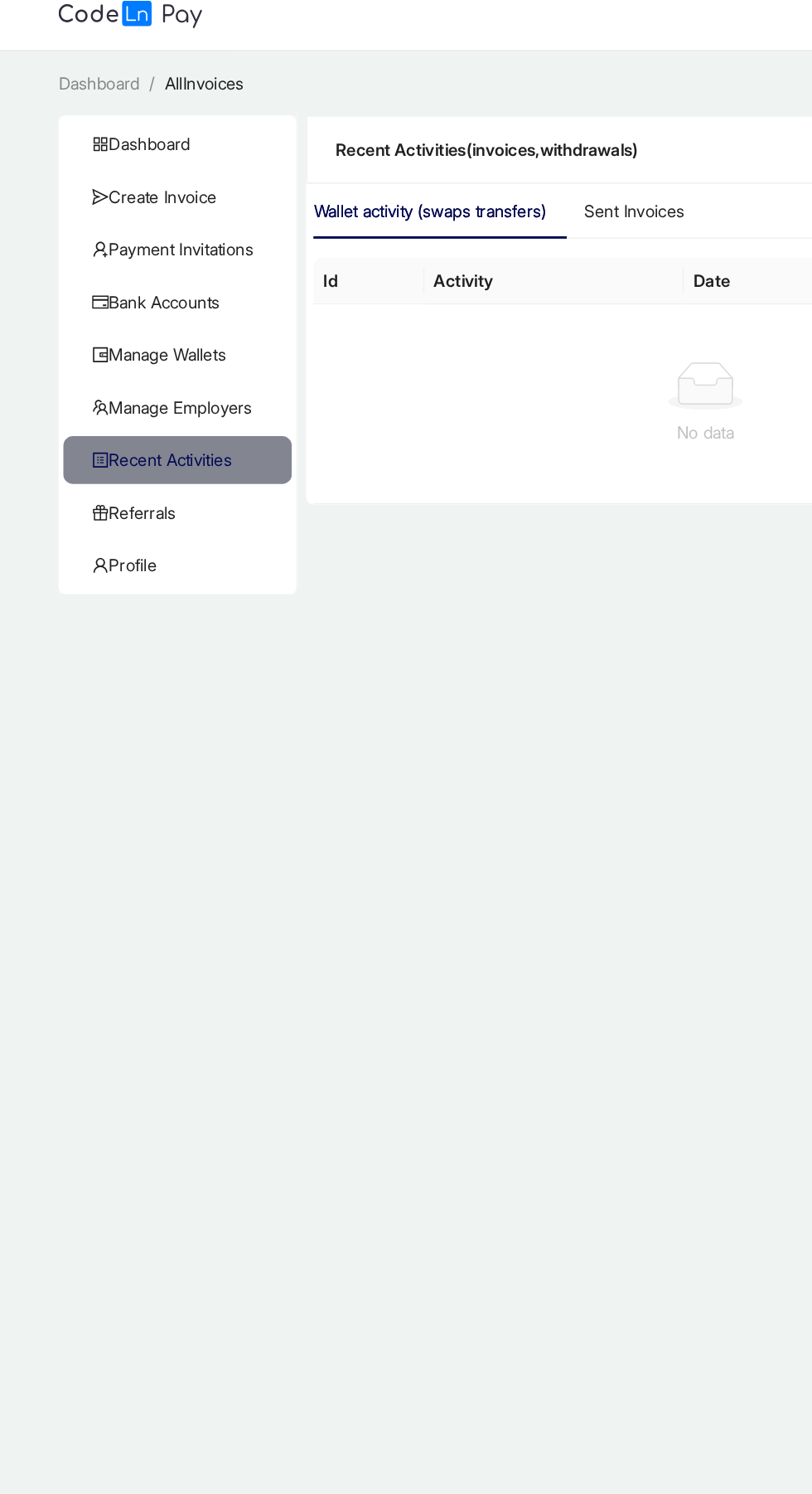 click on "Manage Wallets" 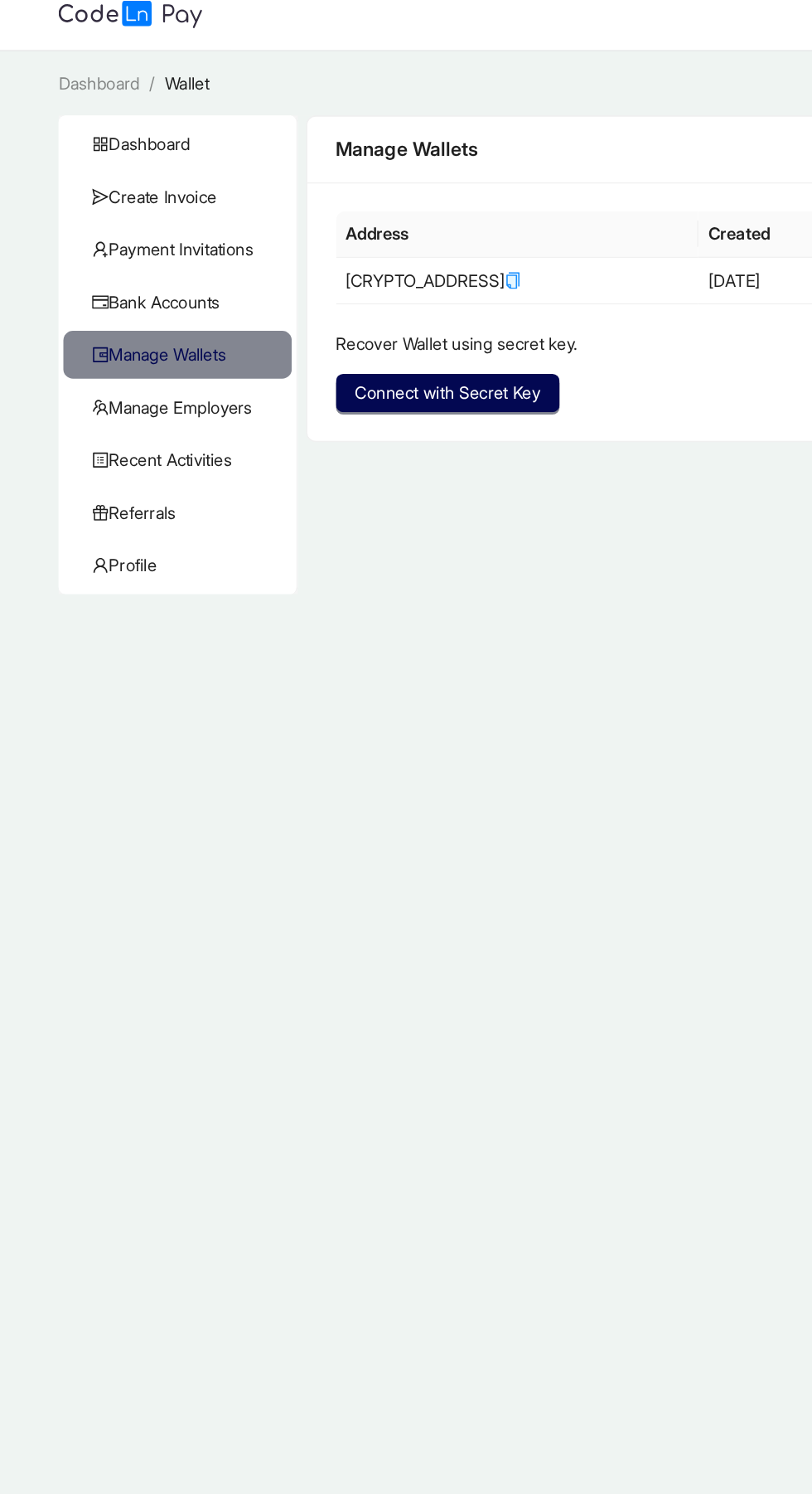 click on "Bank Accounts" 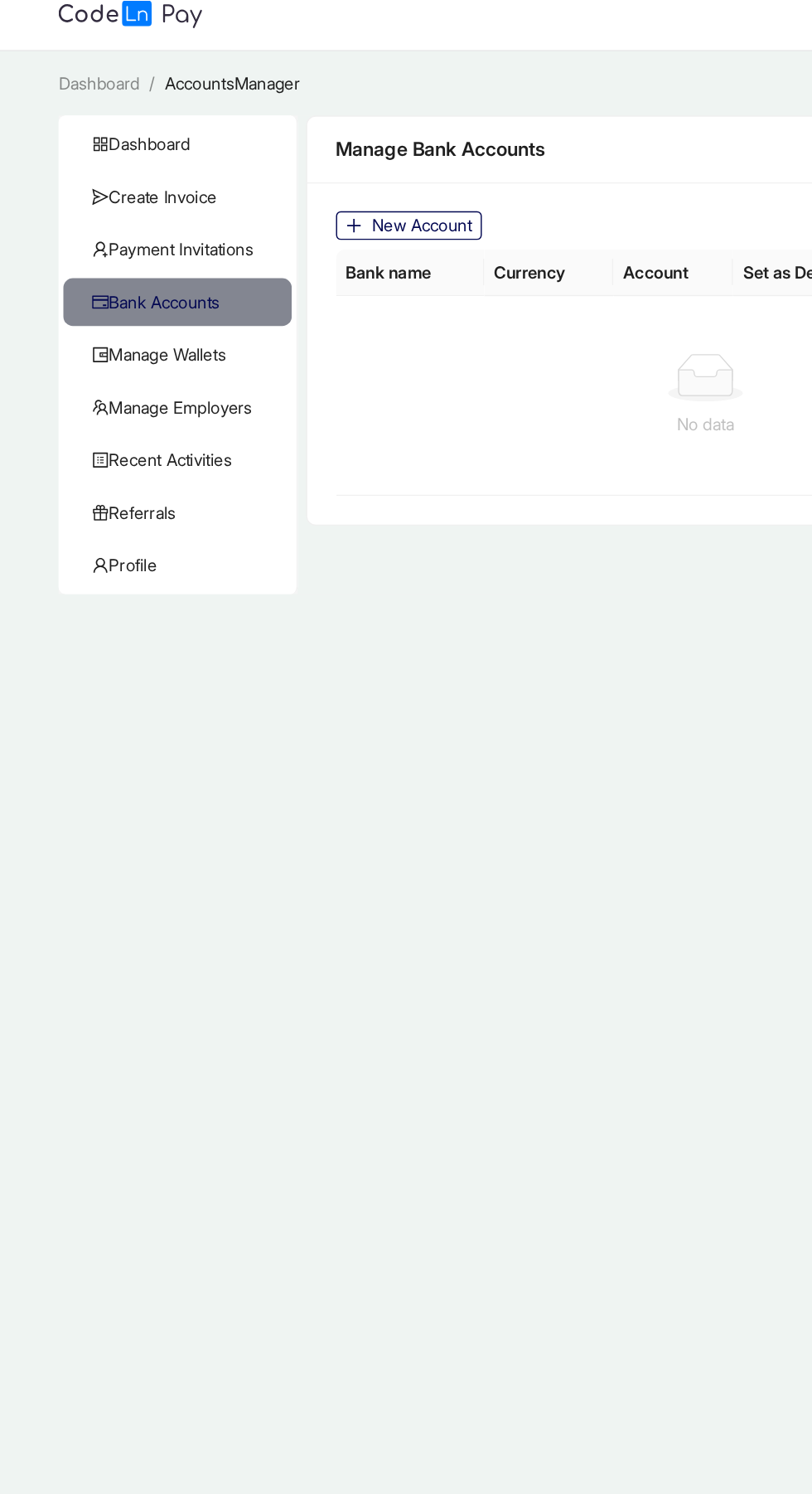 click on "Payment Invitations" 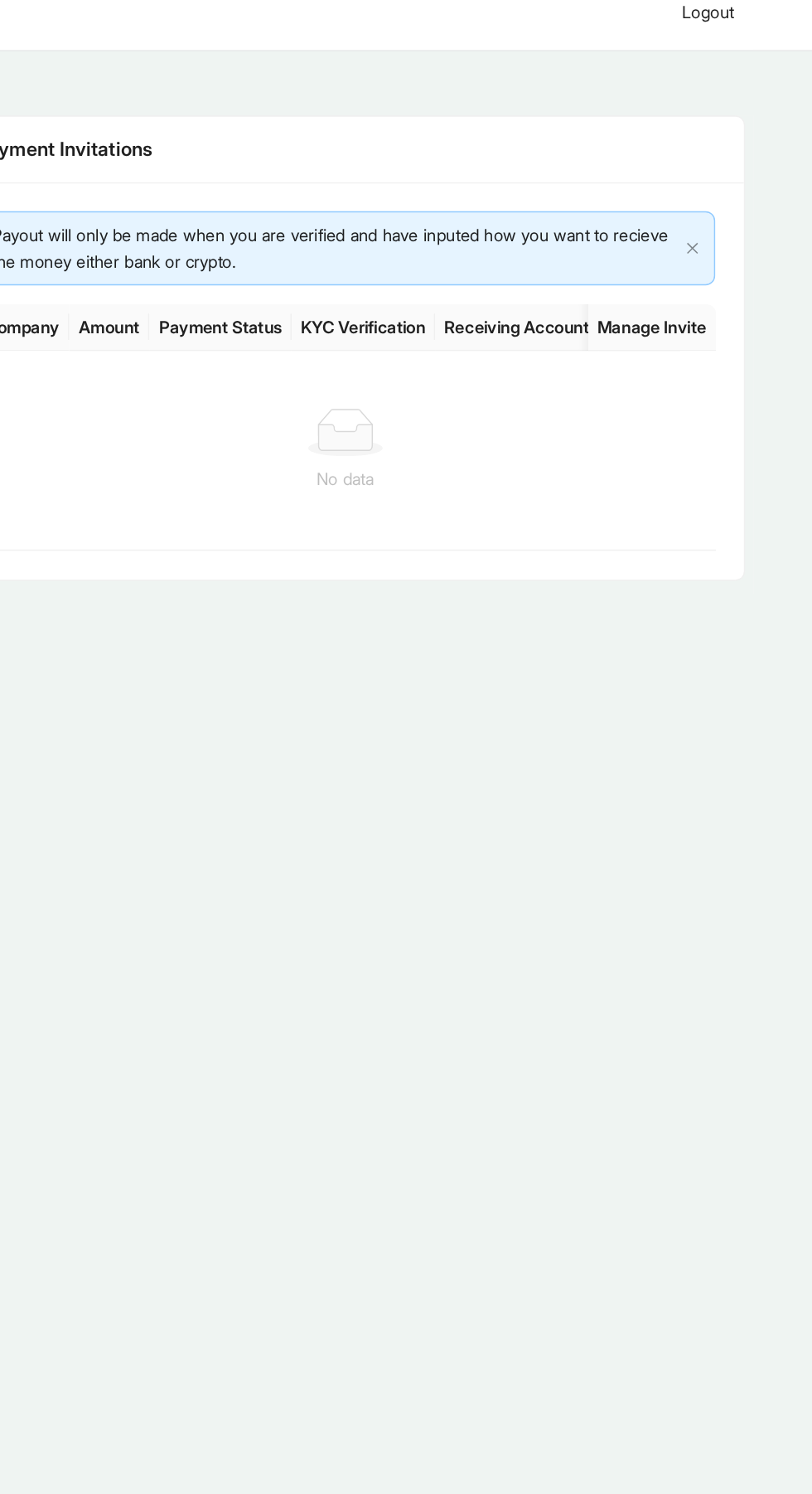 scroll, scrollTop: 0, scrollLeft: 0, axis: both 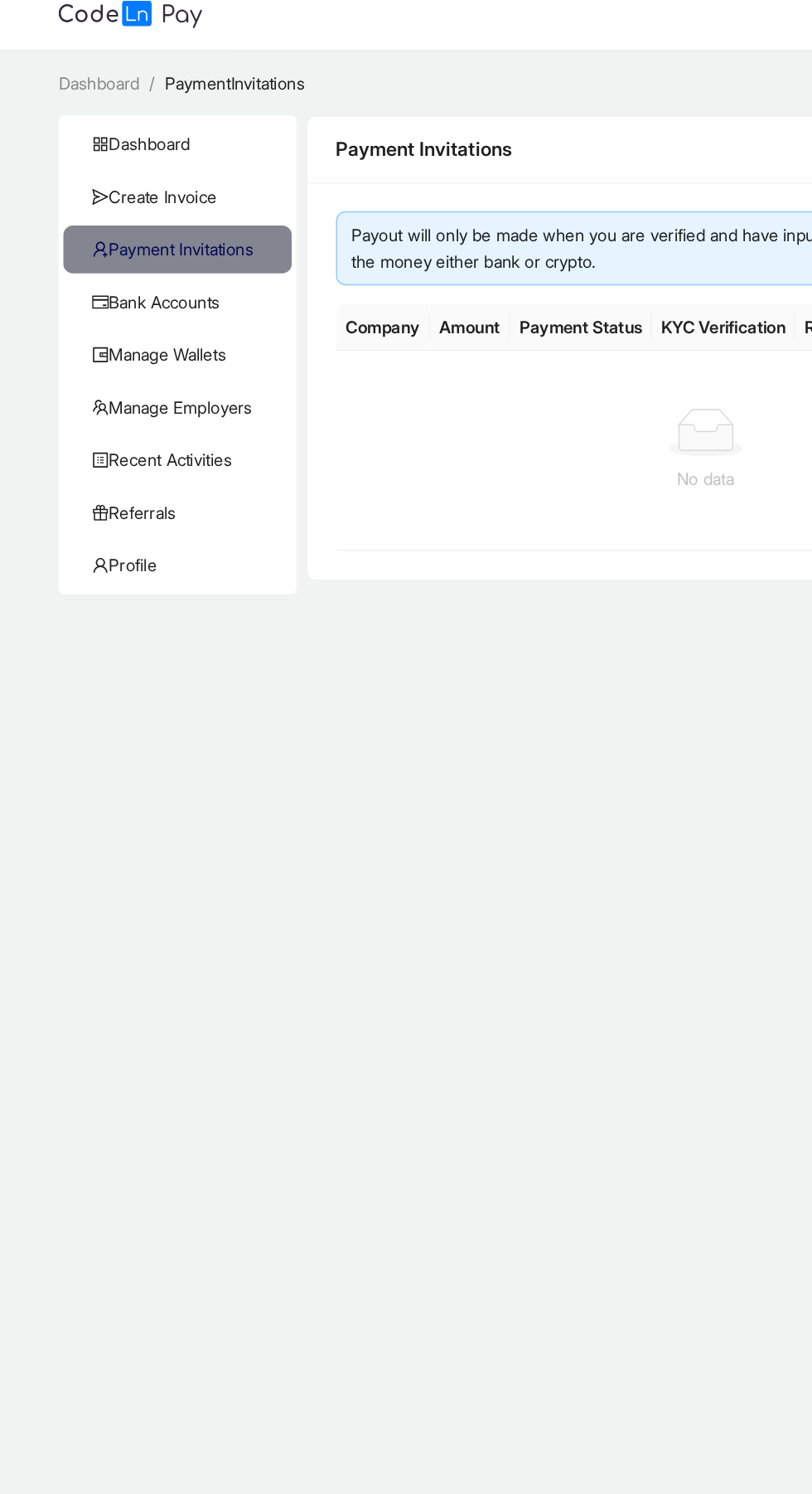 click on "Payout will only be made when you are verified and have inputed how you want to recieve the money either bank or crypto." at bounding box center [481, 190] 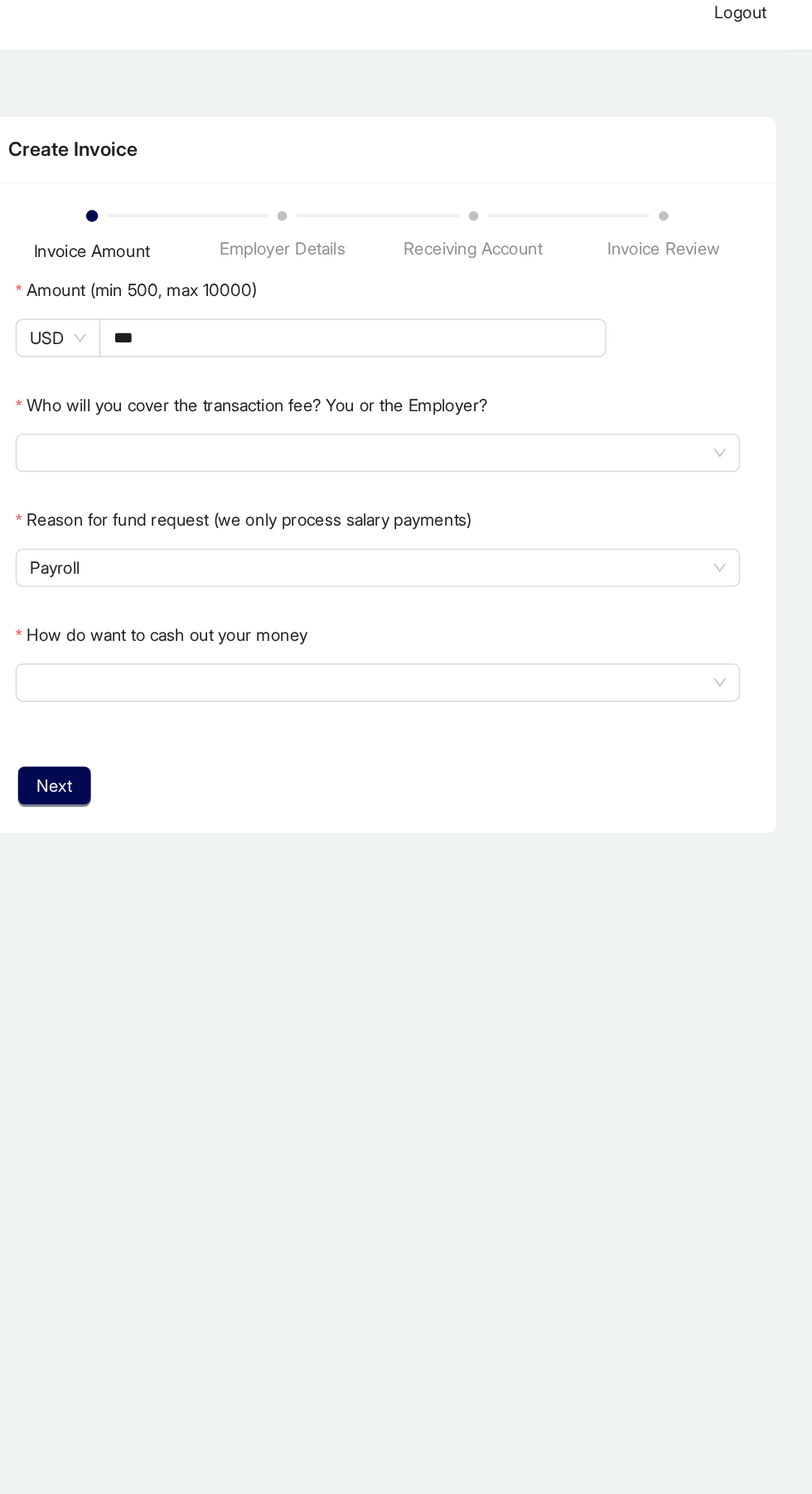 click on "Payroll" 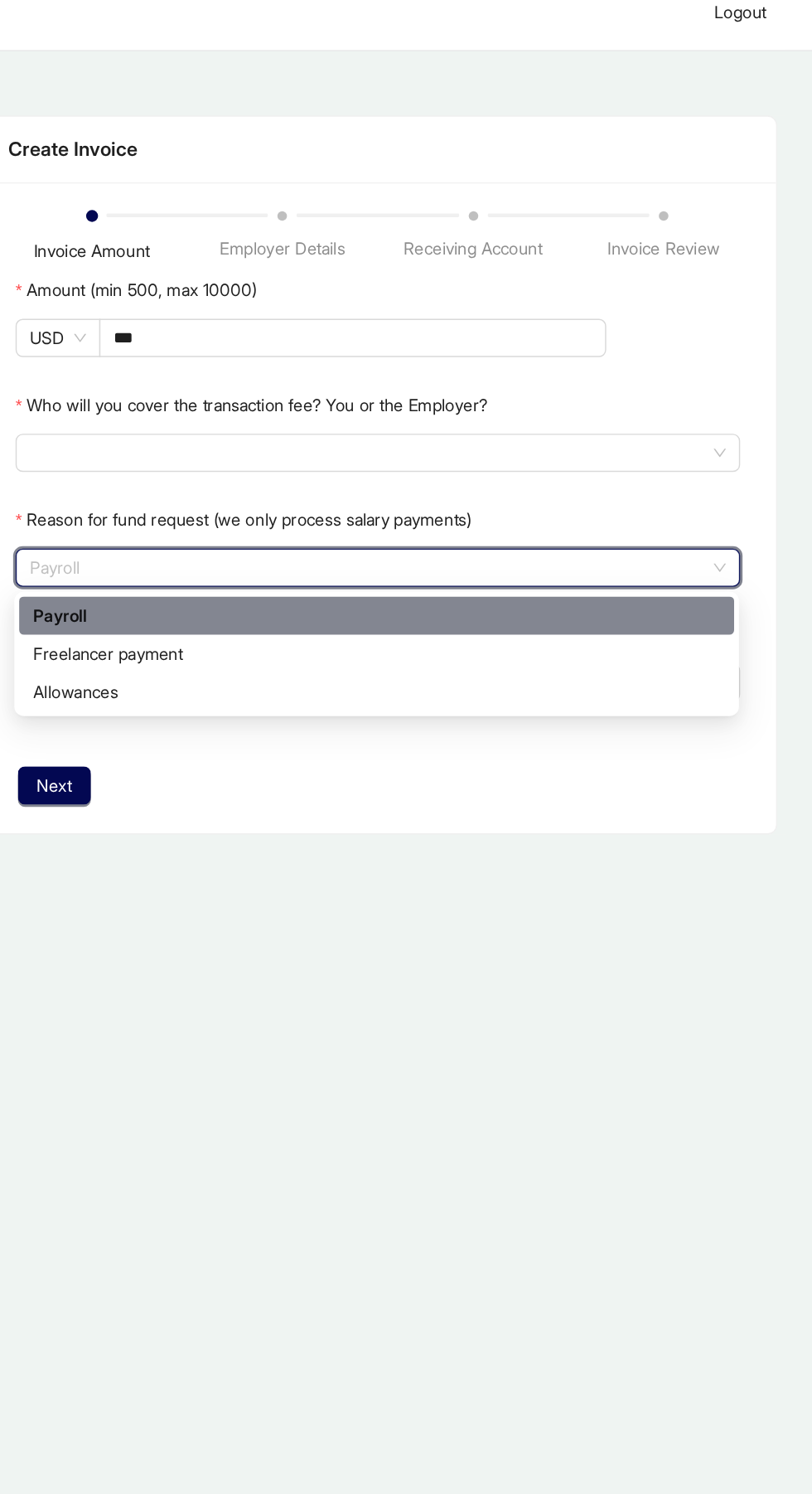 click on "Freelancer payment" at bounding box center [488, 471] 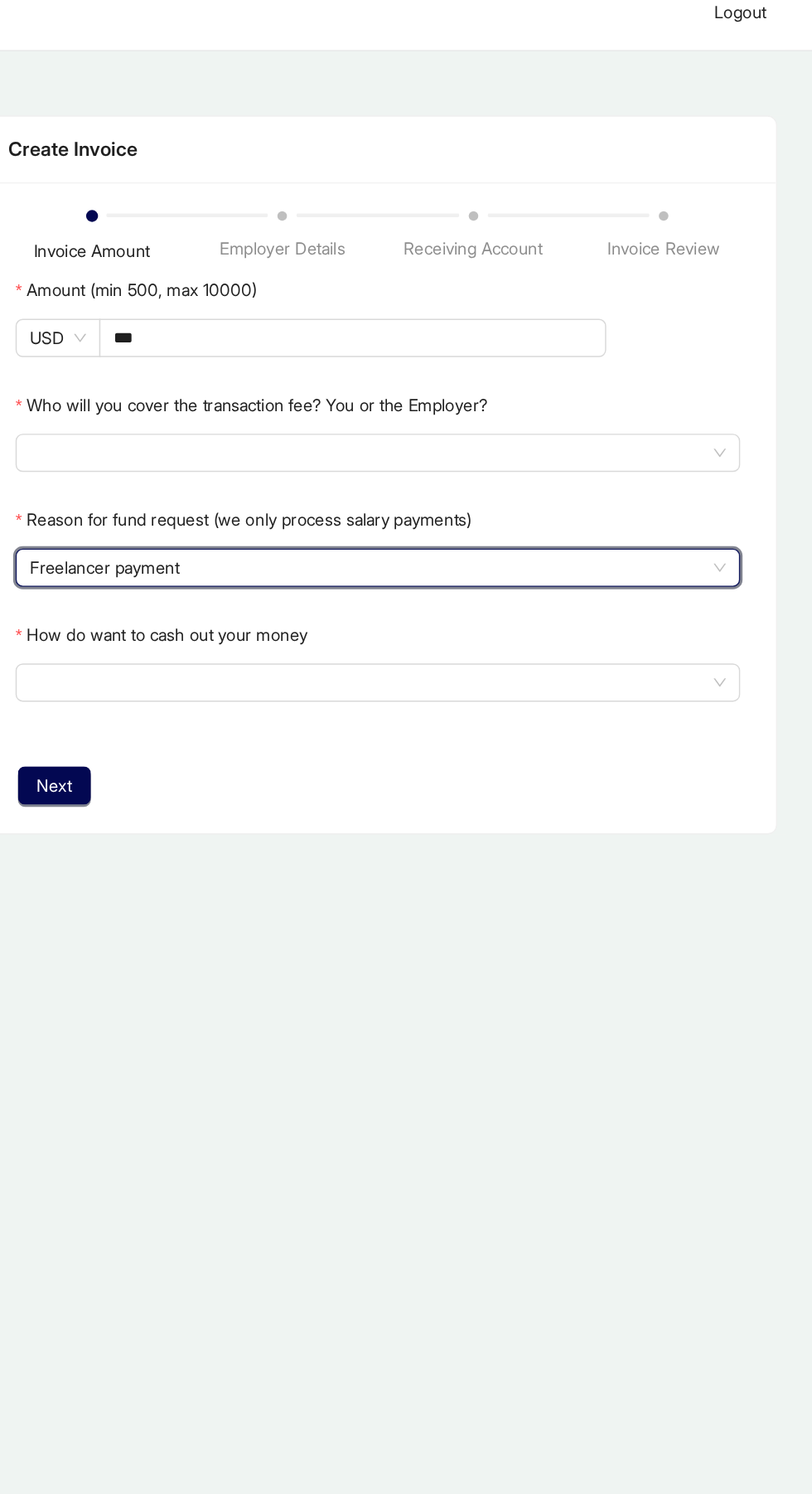 click on "How do want to cash out your money" at bounding box center (489, 491) 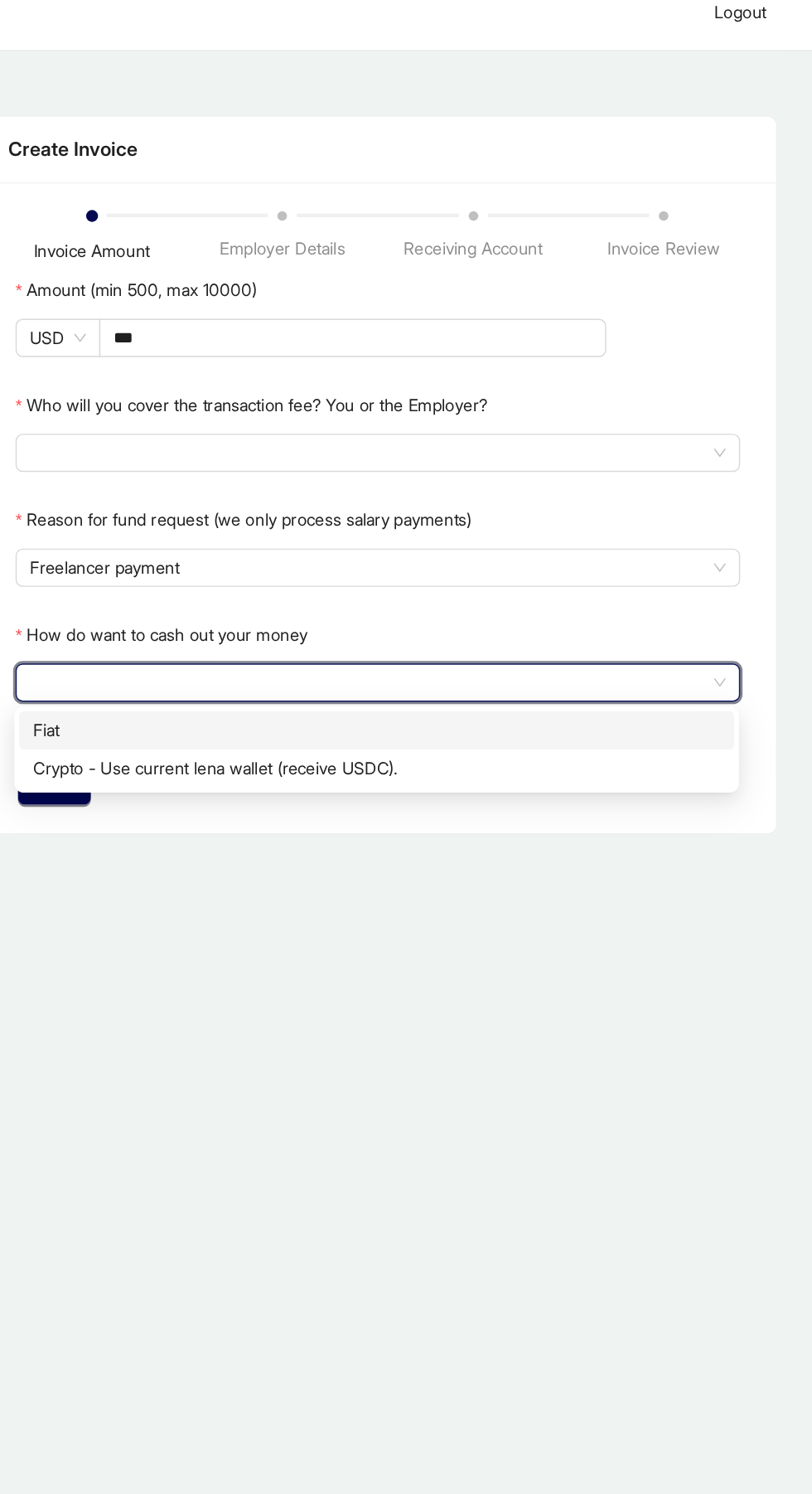 click on "Crypto - Use current lena wallet (receive USDC)." at bounding box center [488, 551] 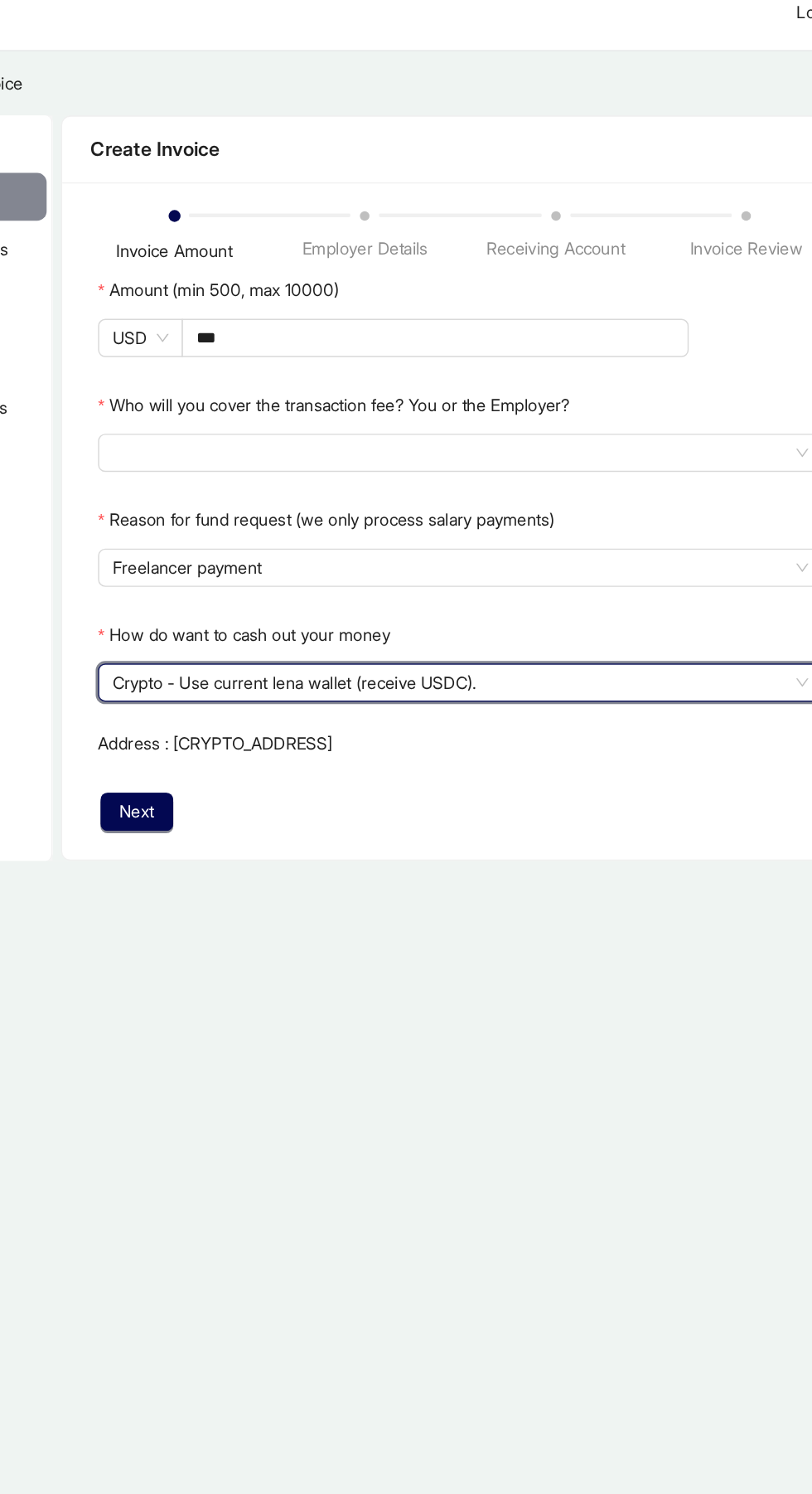 click on "Invoice Amount Employer Details Receiving Account Invoice Review Amount (min 500, max 10000) USD *** Who will you cover the transaction fee? You or the Employer? Reason for fund request  (we only process salary payments) Freelancer payment How do want to cash out your money crypto Crypto - Use current lena wallet (receive USDC).  Address : [CRYPTO_ADDRESS] Next" 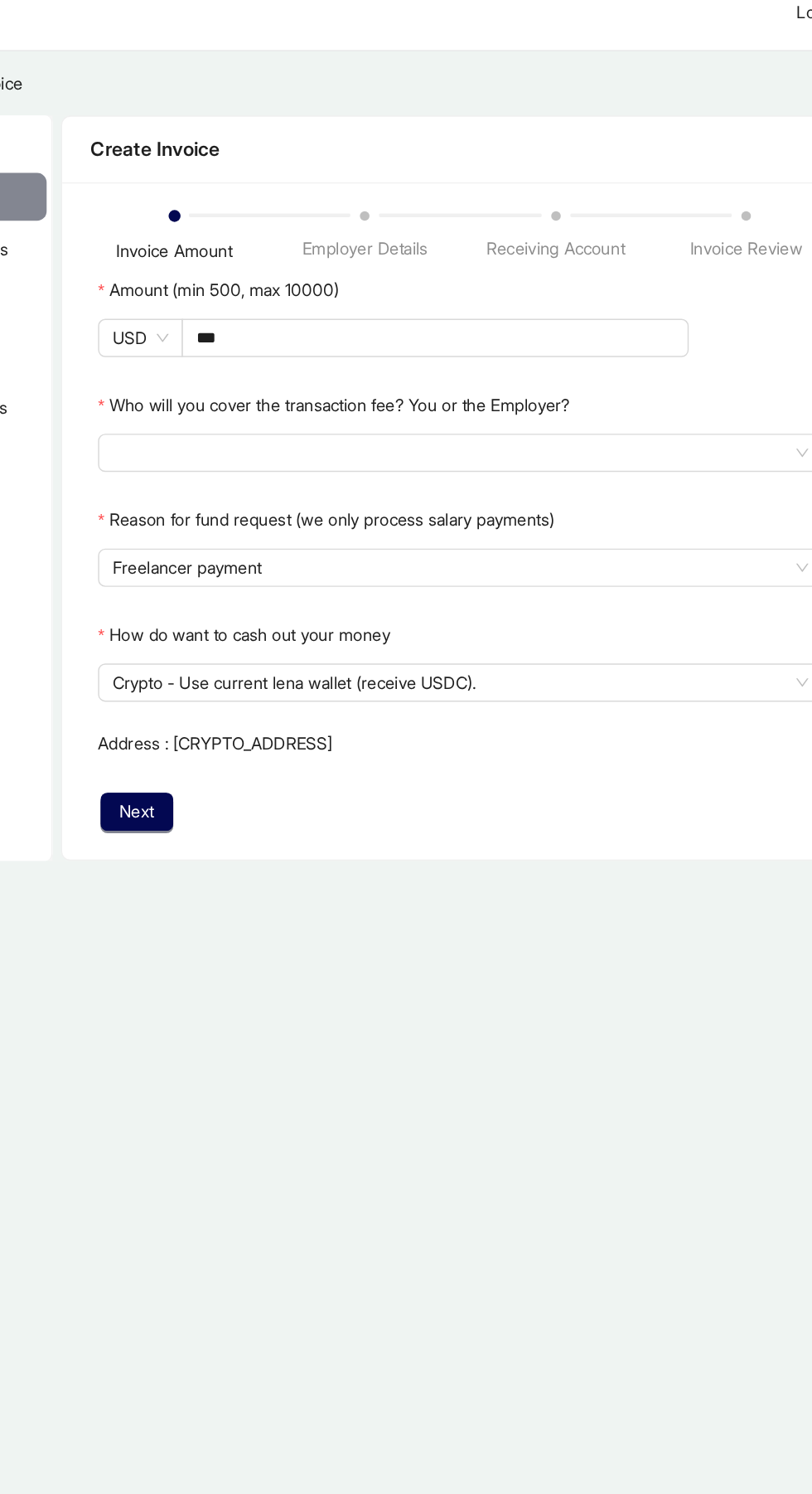 click on "Crypto - Use current lena wallet (receive USDC)." 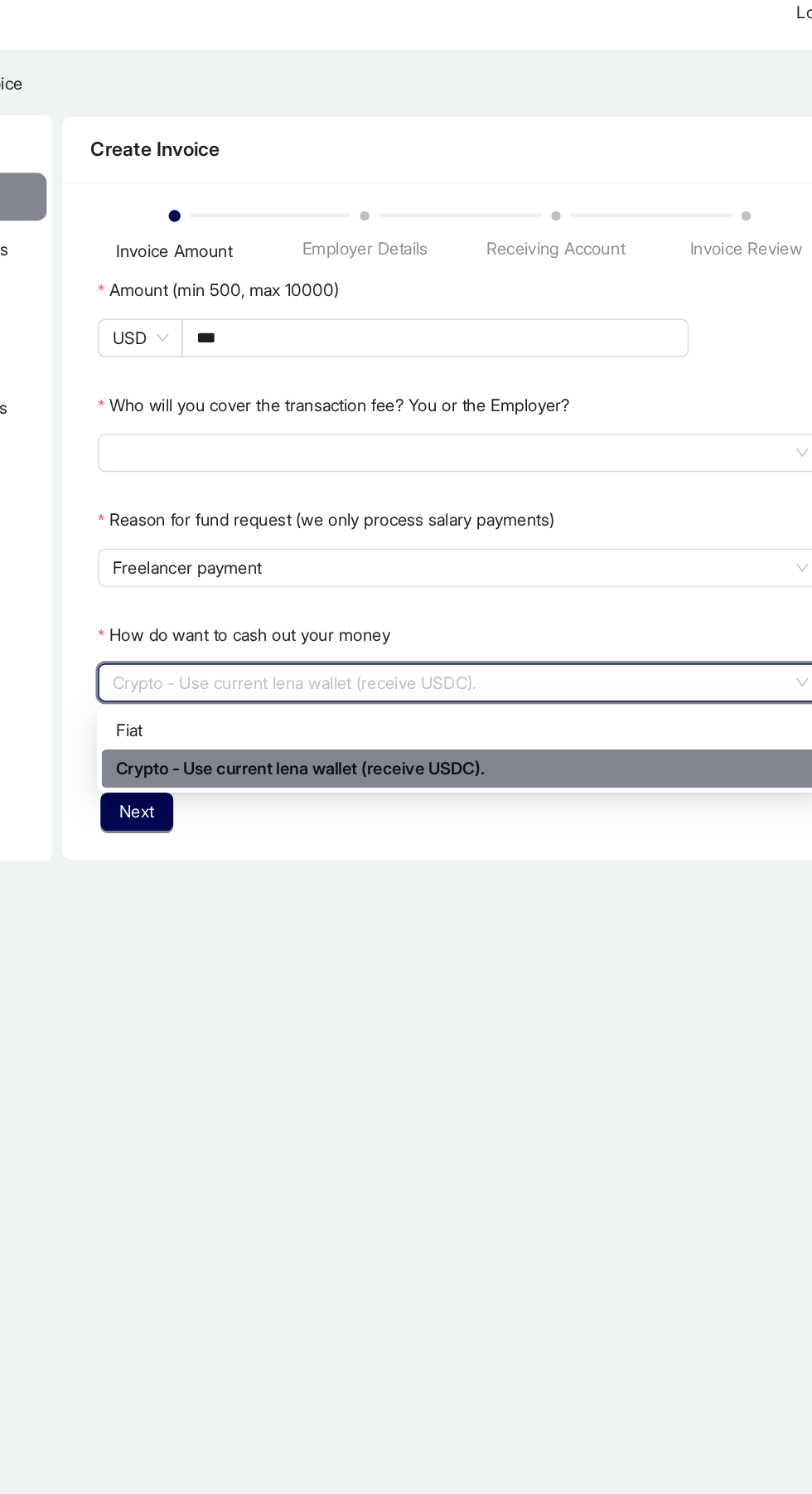 click on "Fiat" at bounding box center [488, 524] 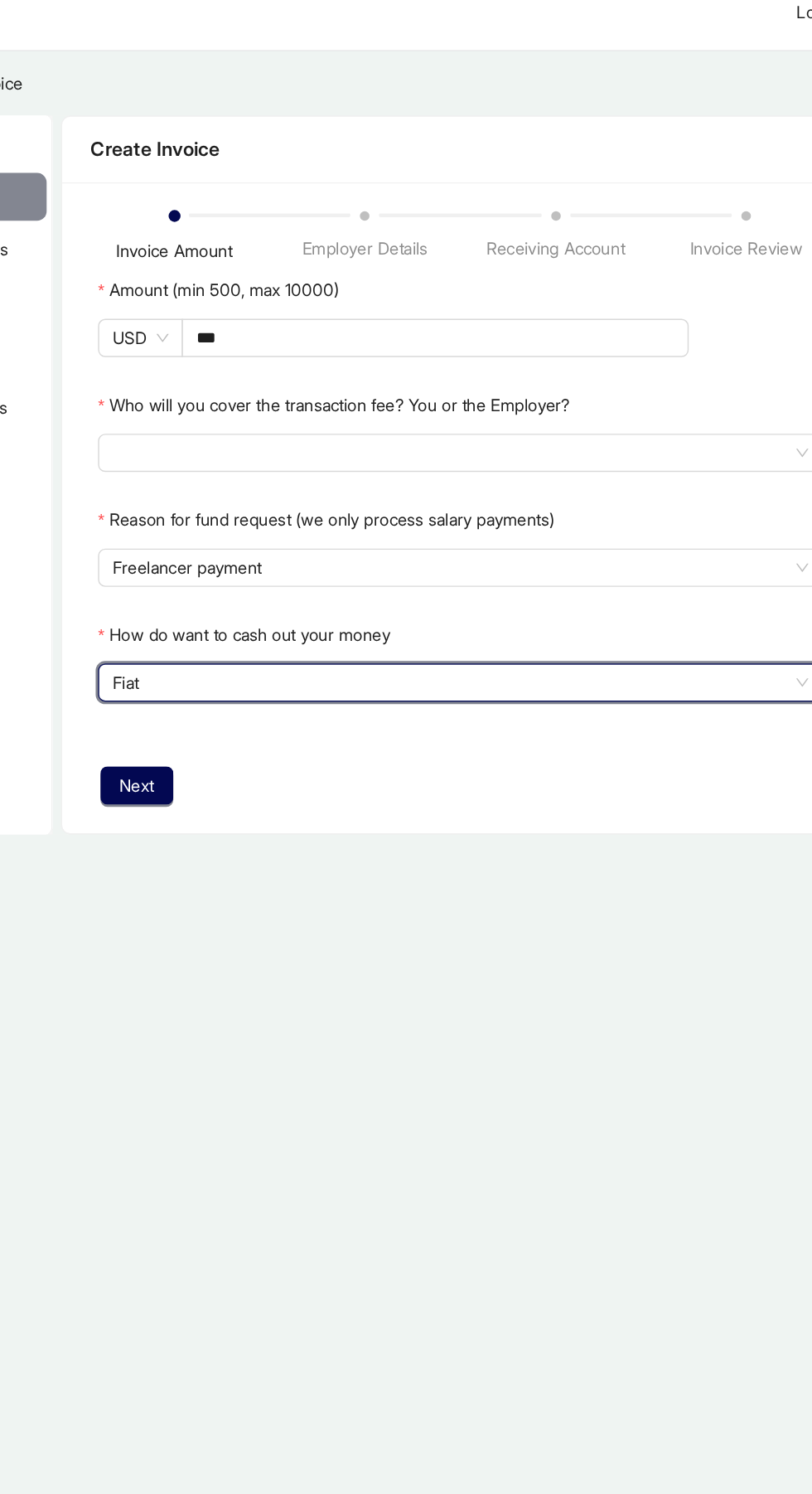 click at bounding box center [489, 332] 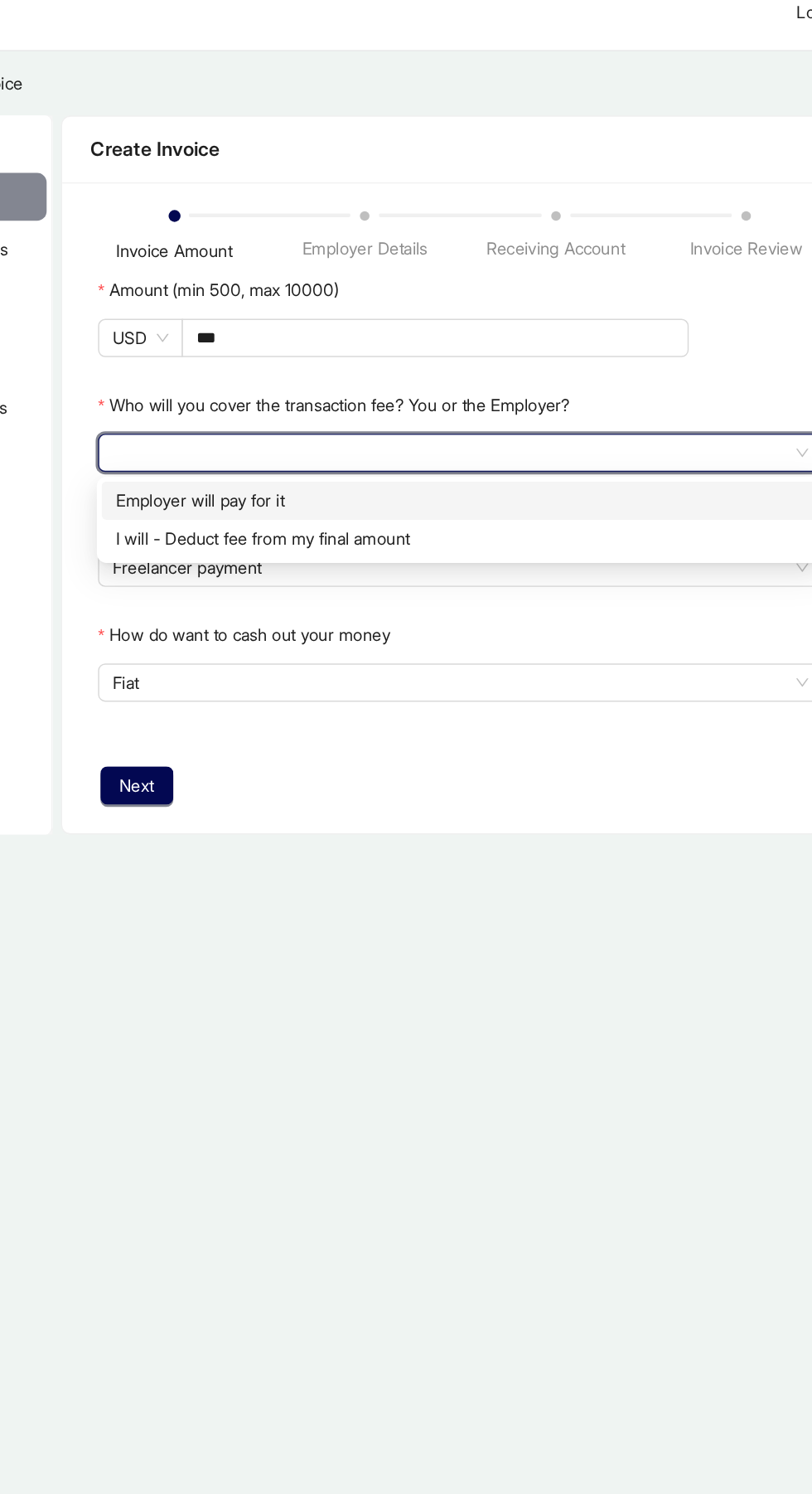 click on "I will - Deduct fee from my final amount" at bounding box center [488, 391] 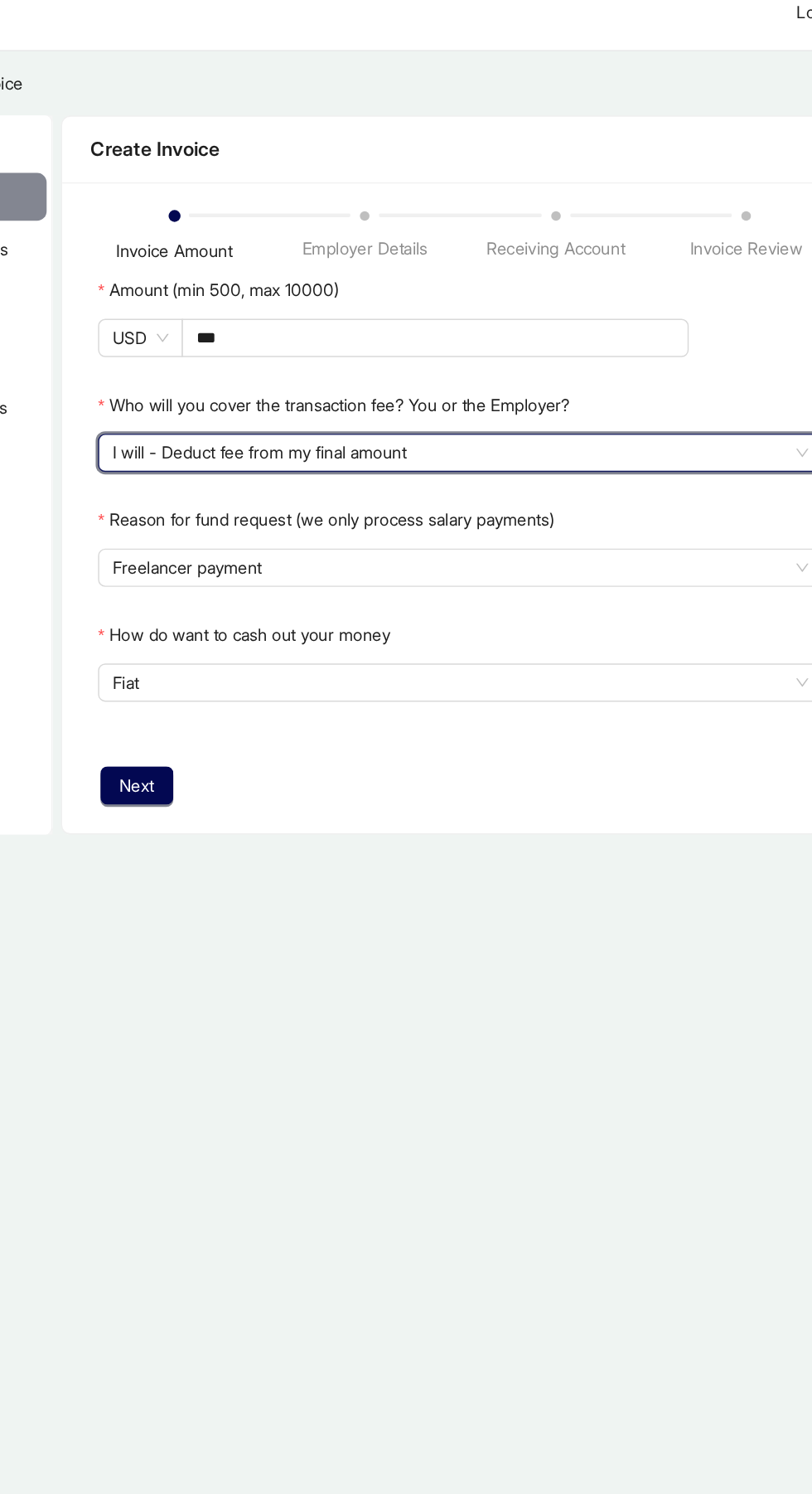 click on "***" at bounding box center [471, 252] 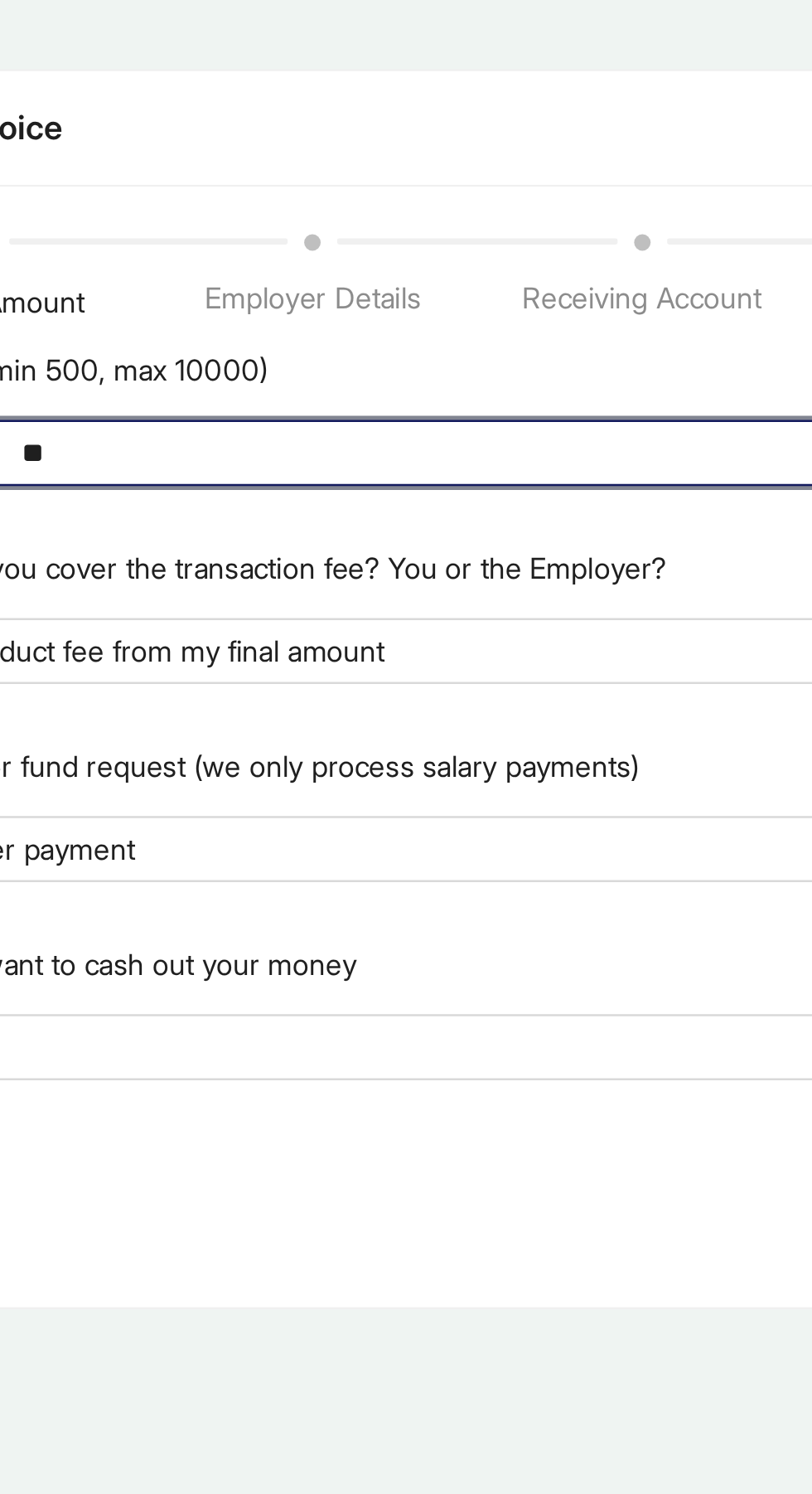 type on "*" 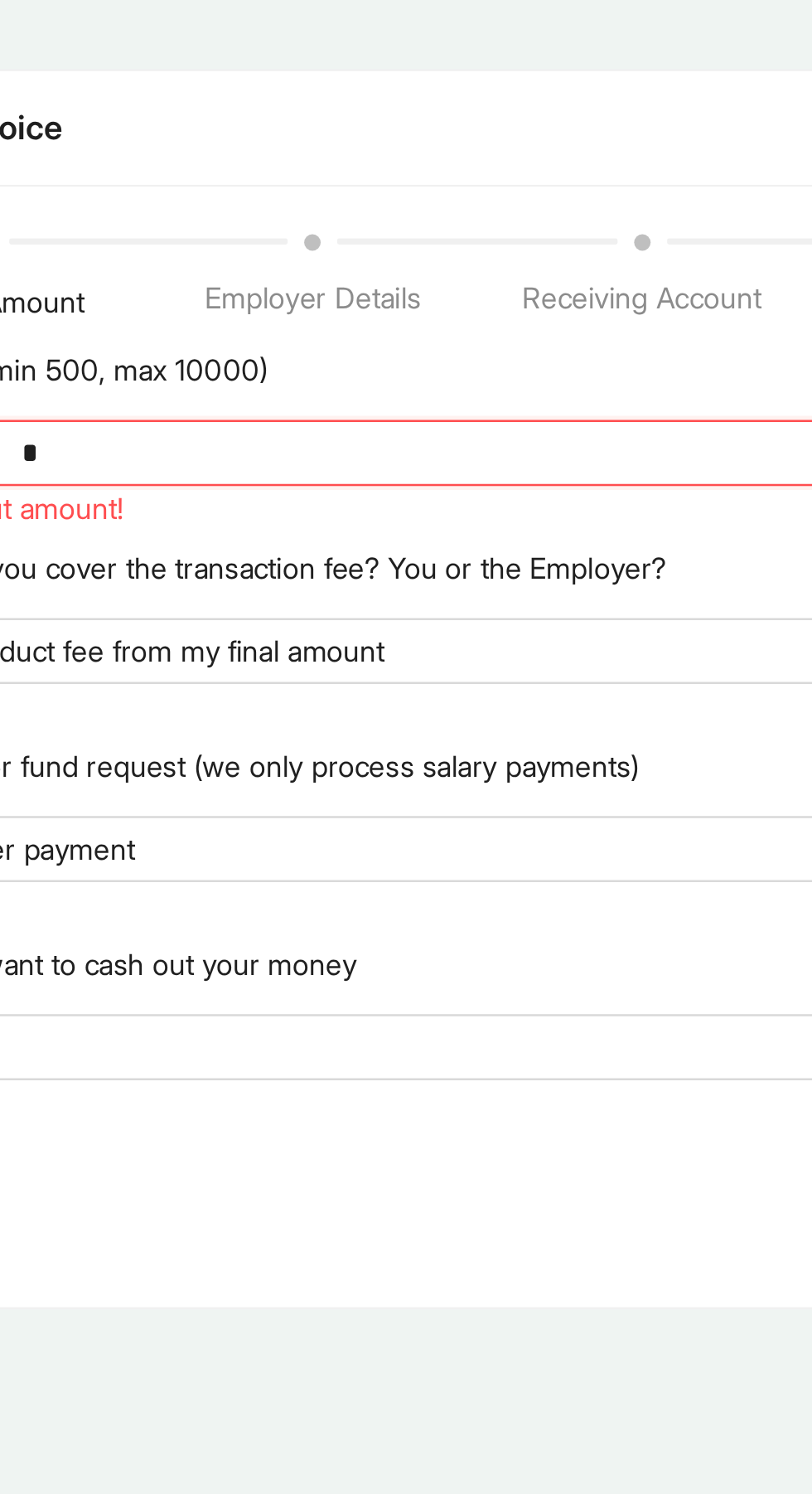 type on "**" 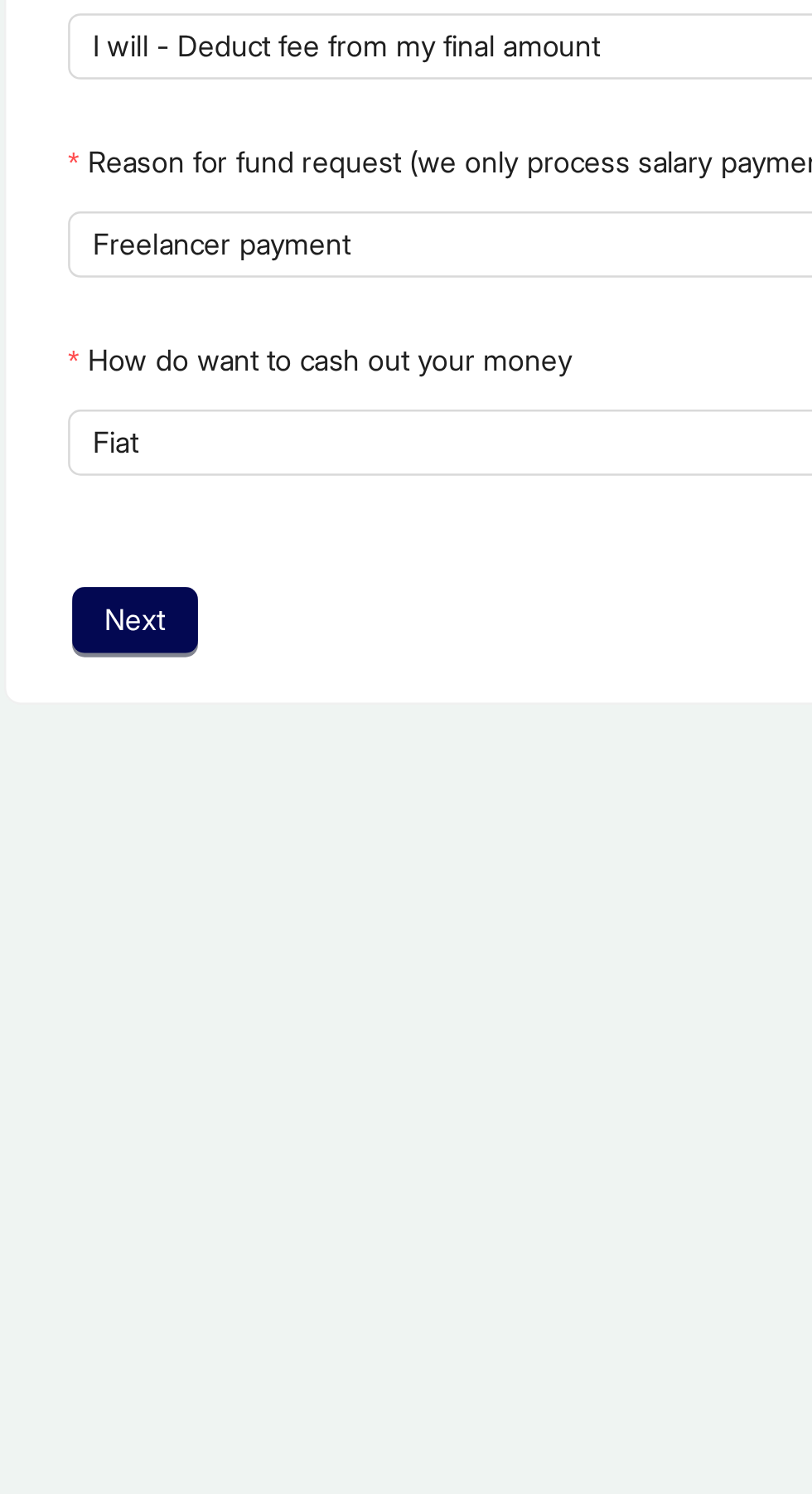 click on "Next" at bounding box center (264, 562) 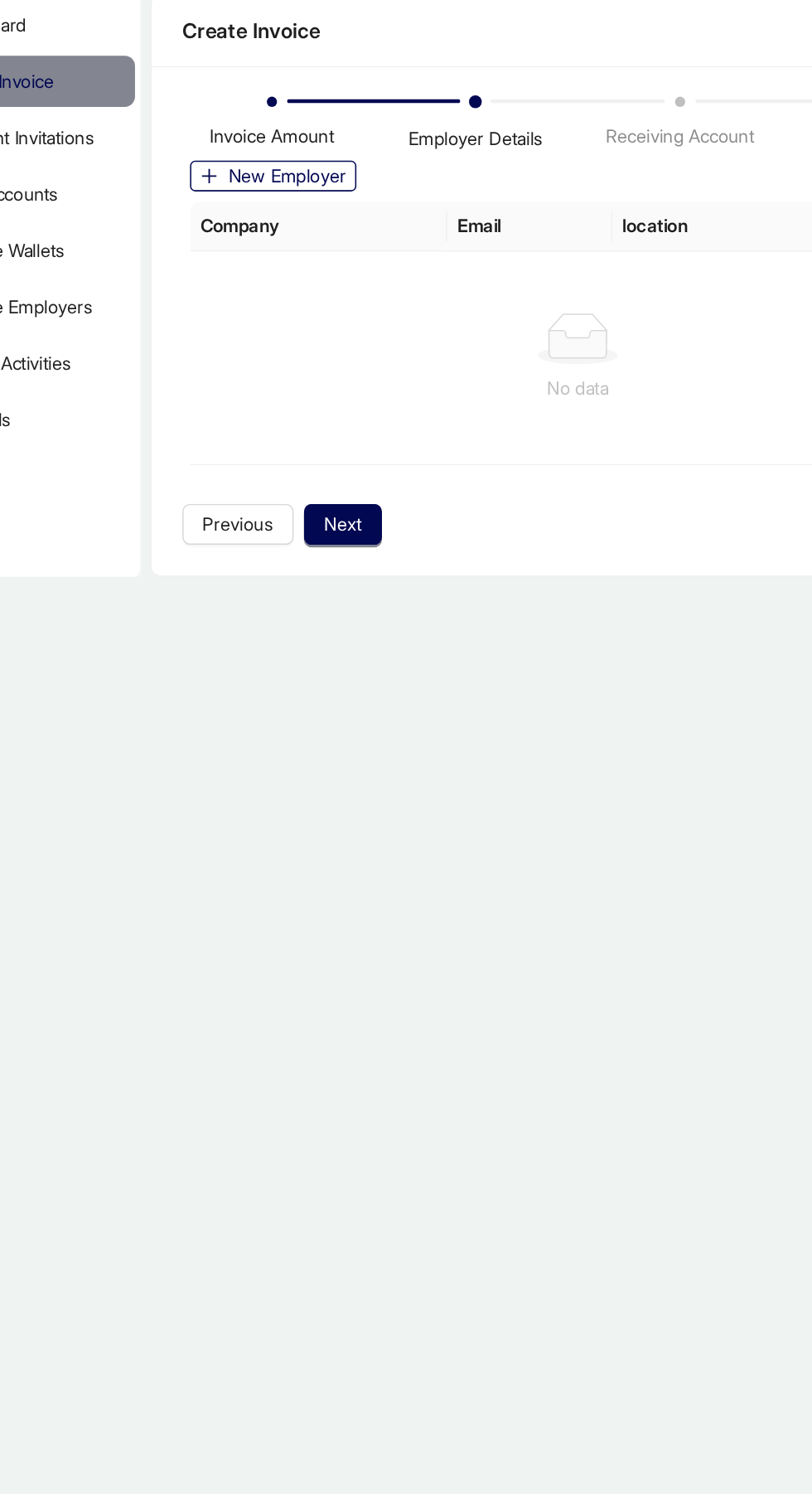 click on "New Employer" 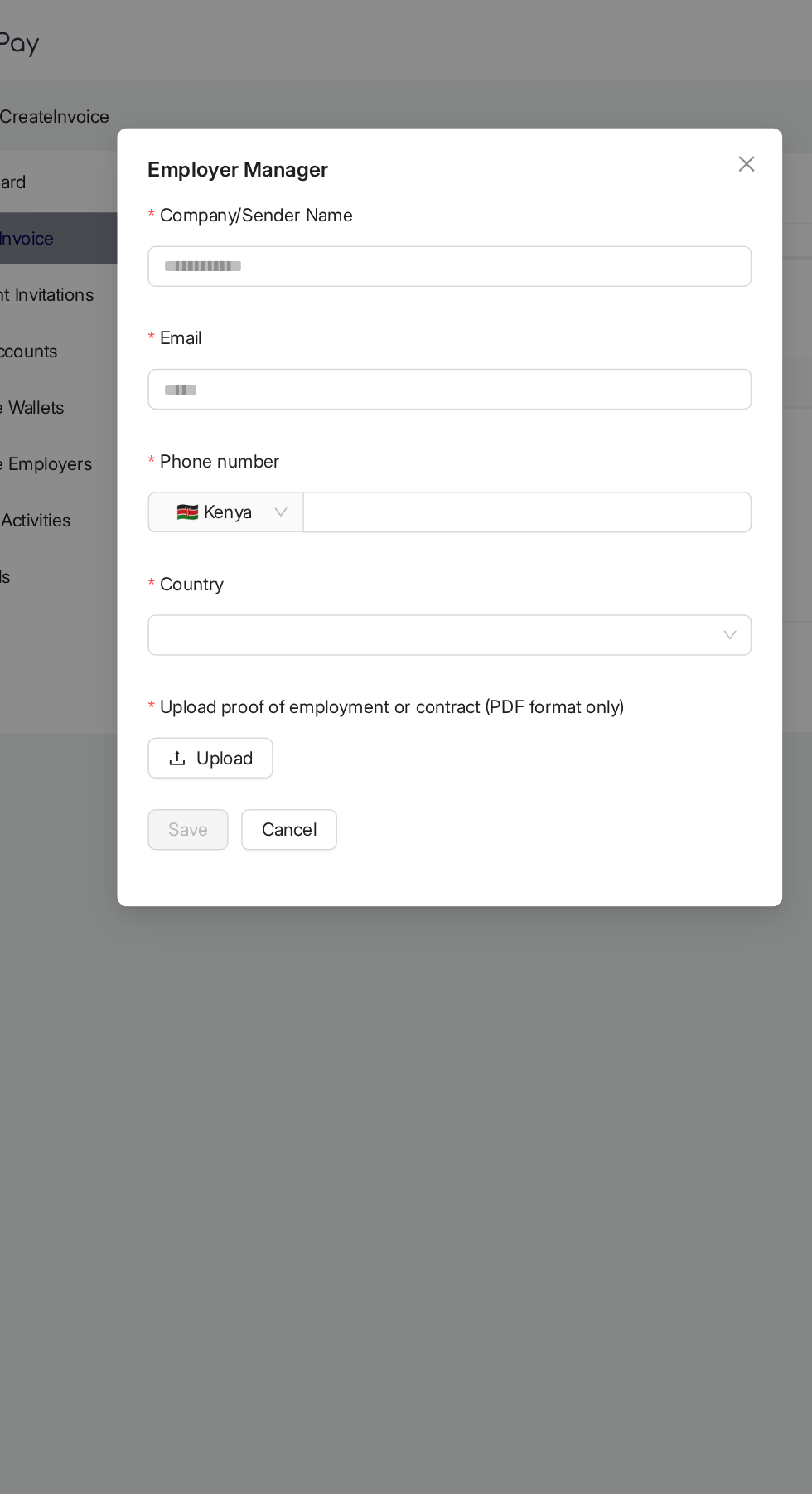 click on "Company/Sender Name" at bounding box center (404, 172) 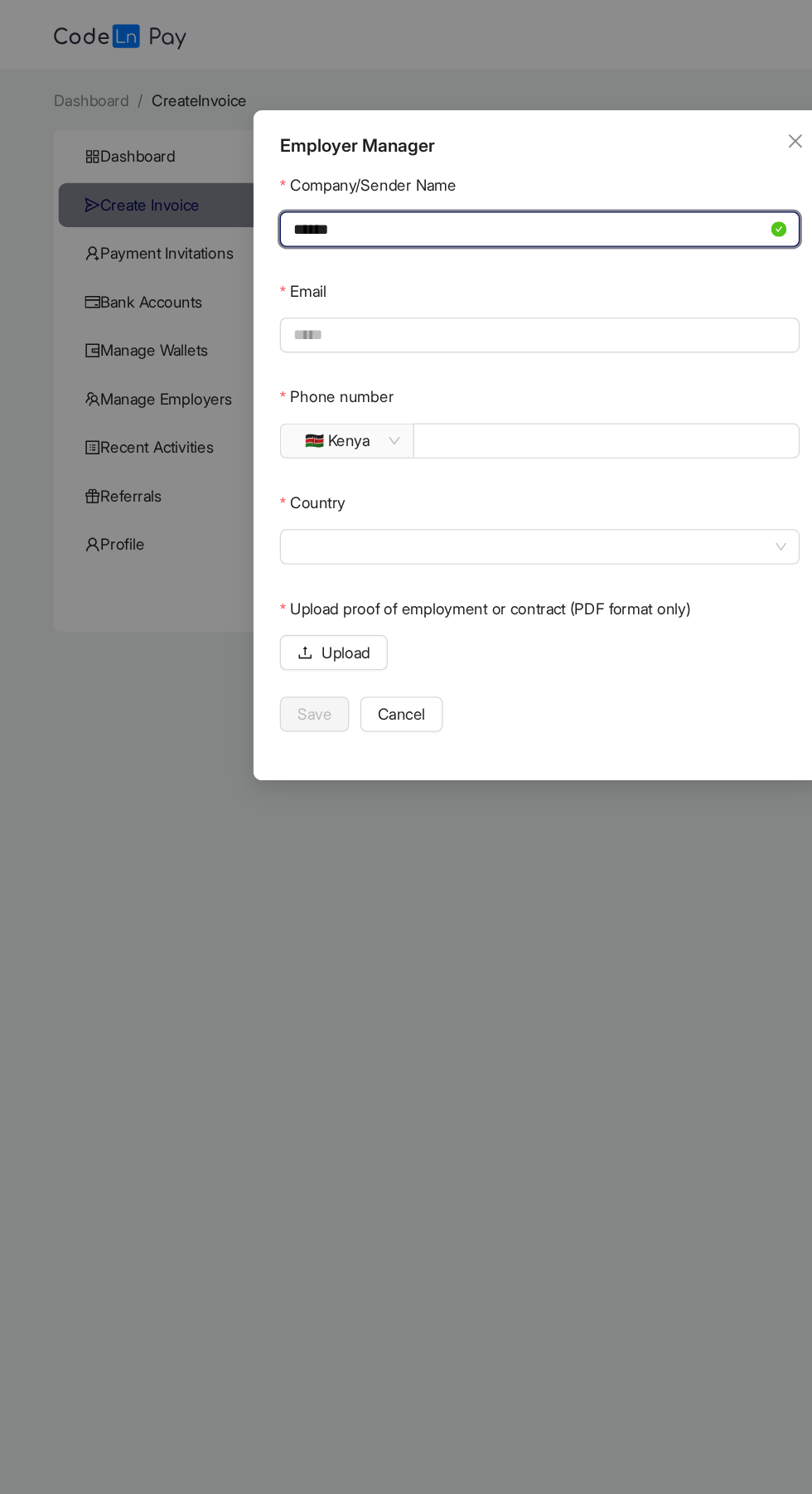 type on "******" 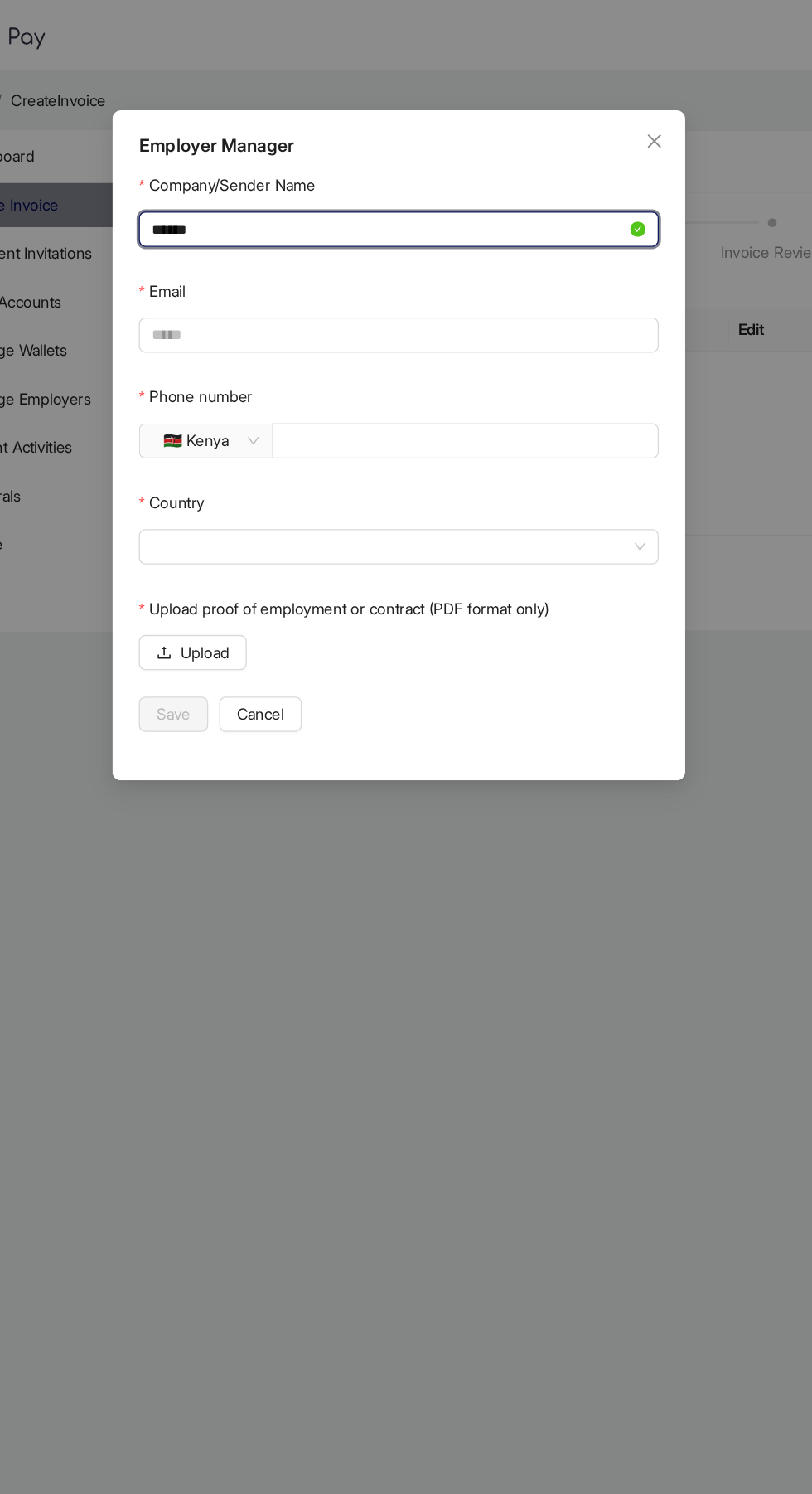 click 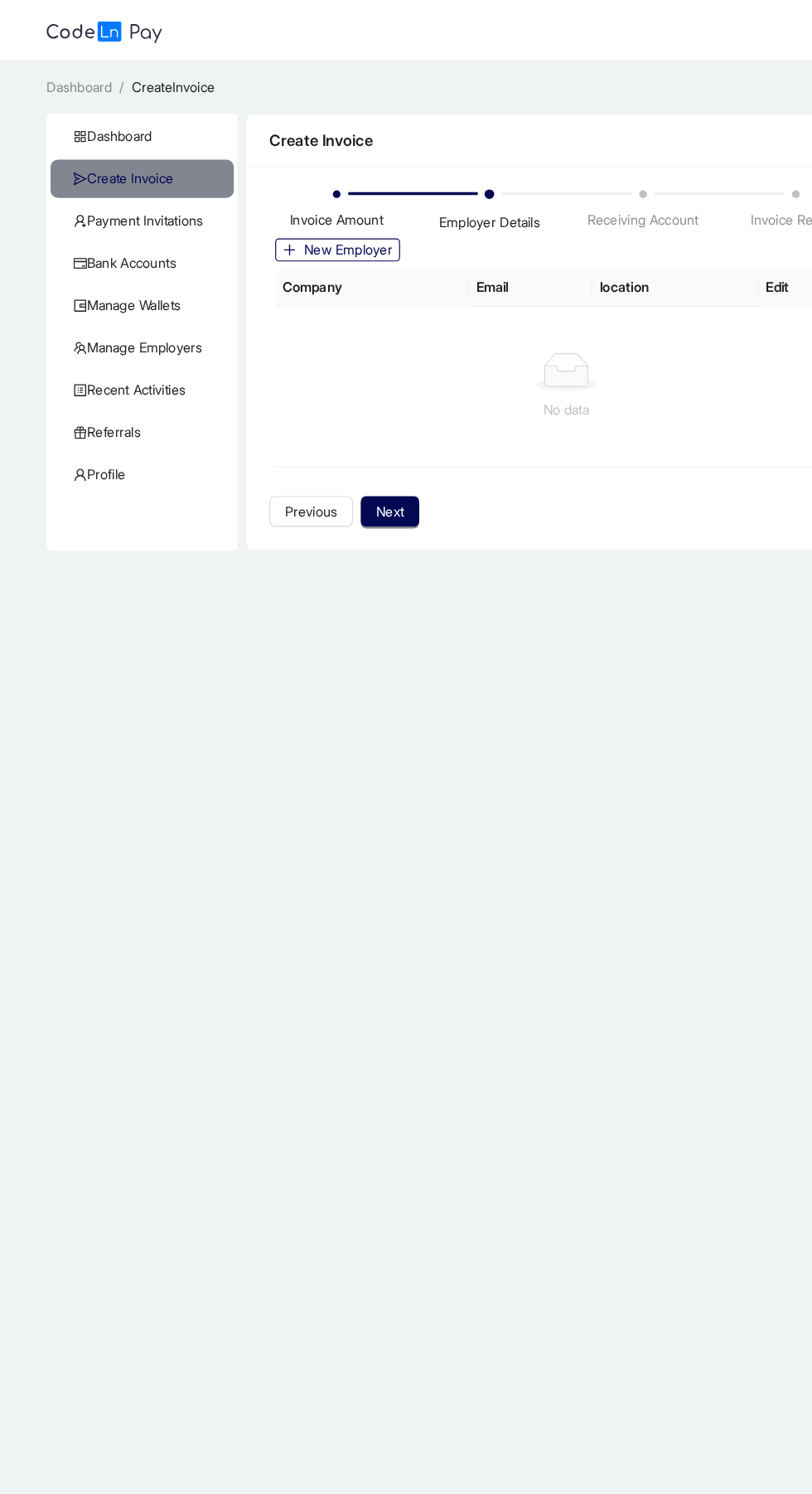 click on "Dashboard" 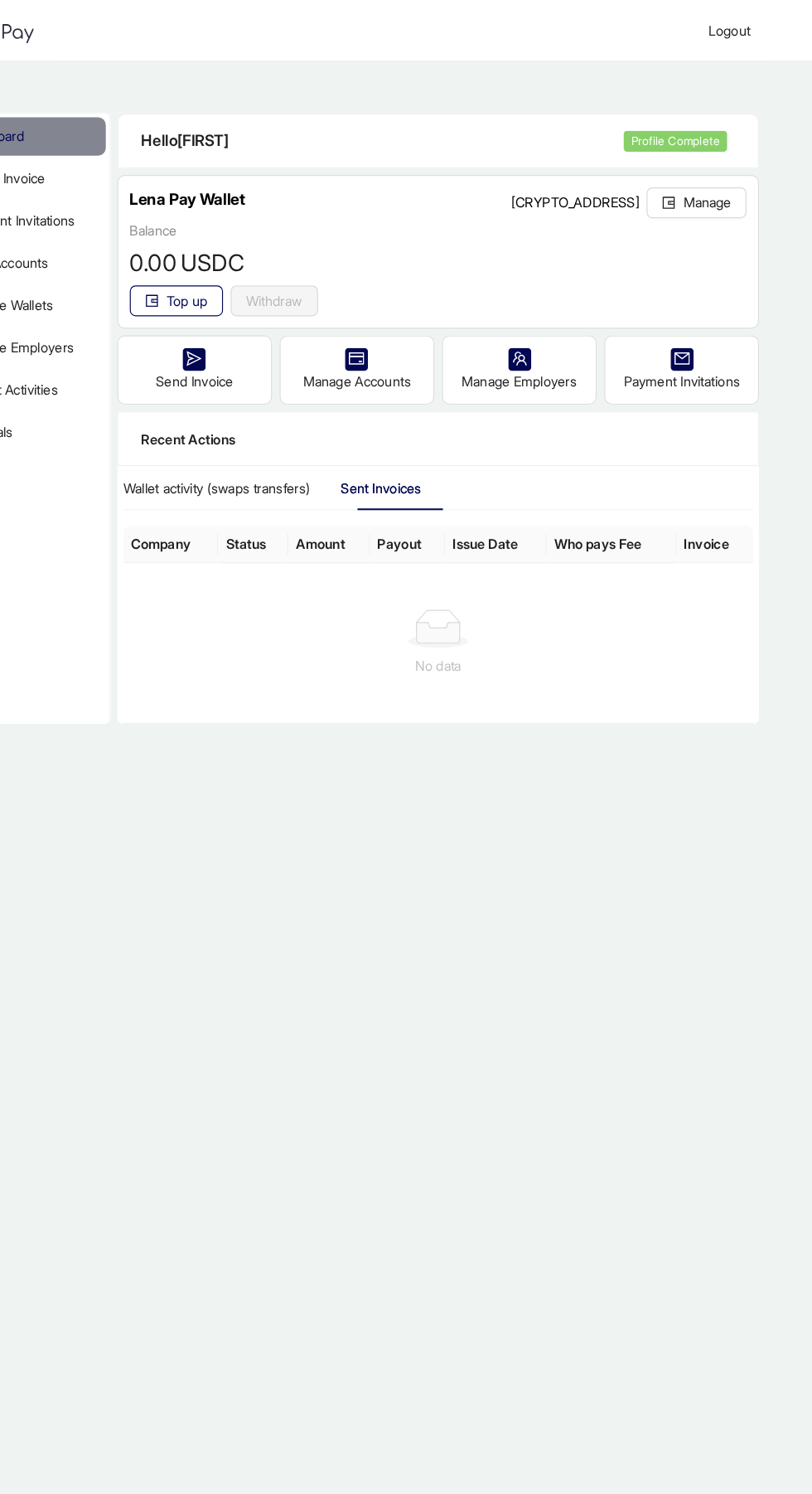 scroll, scrollTop: 0, scrollLeft: 0, axis: both 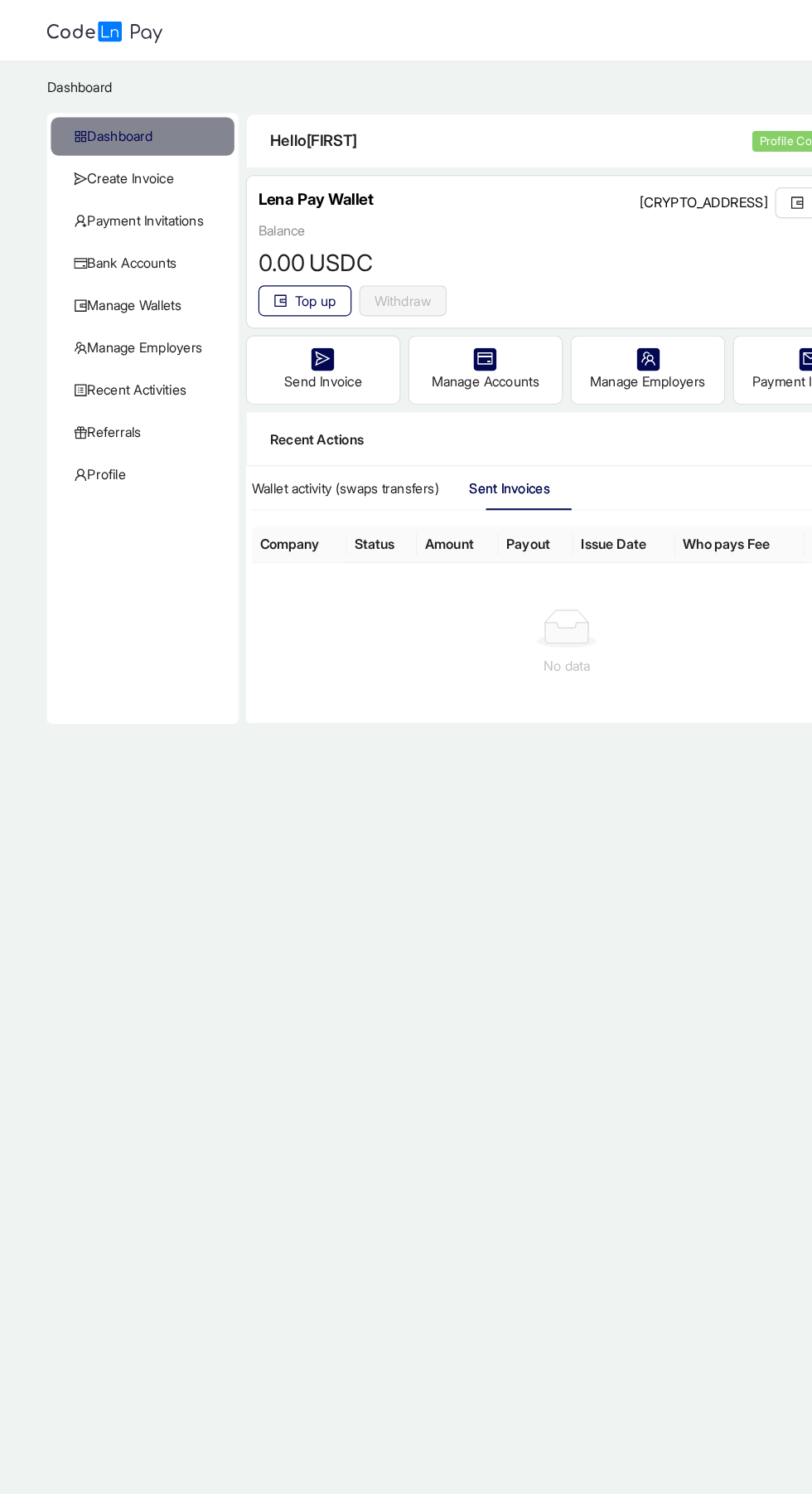 click on "Referrals" 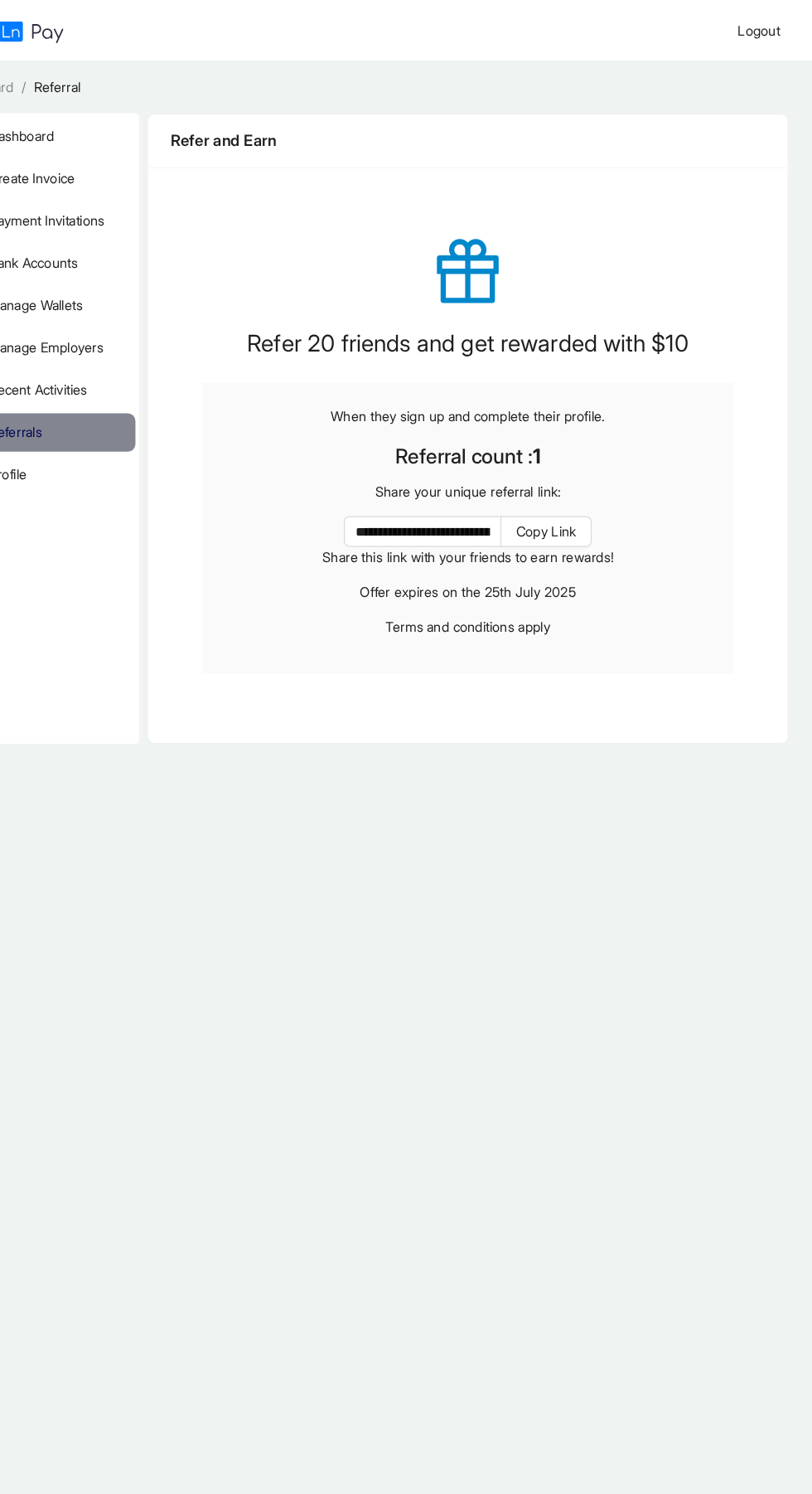 click on "Copy Link" 